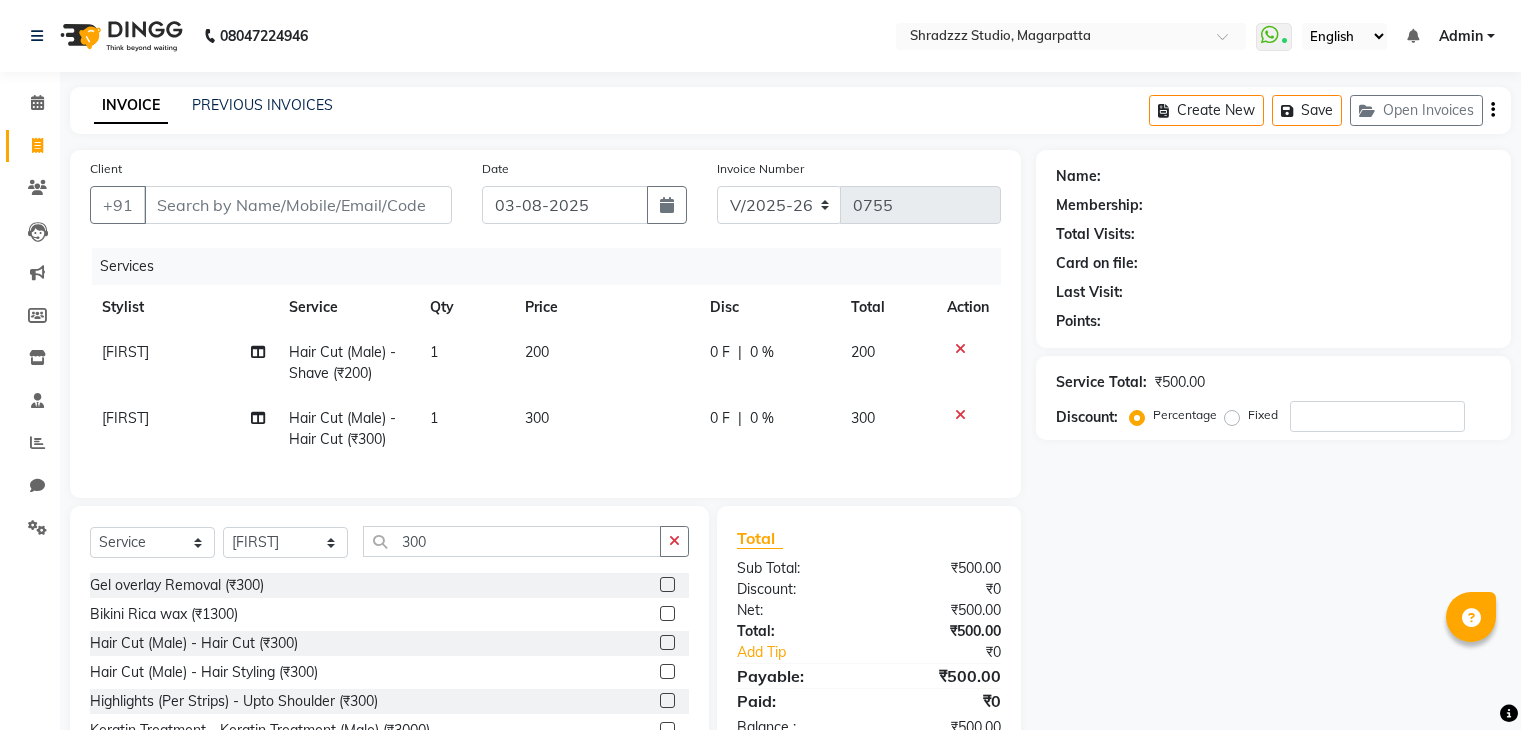 select on "4544" 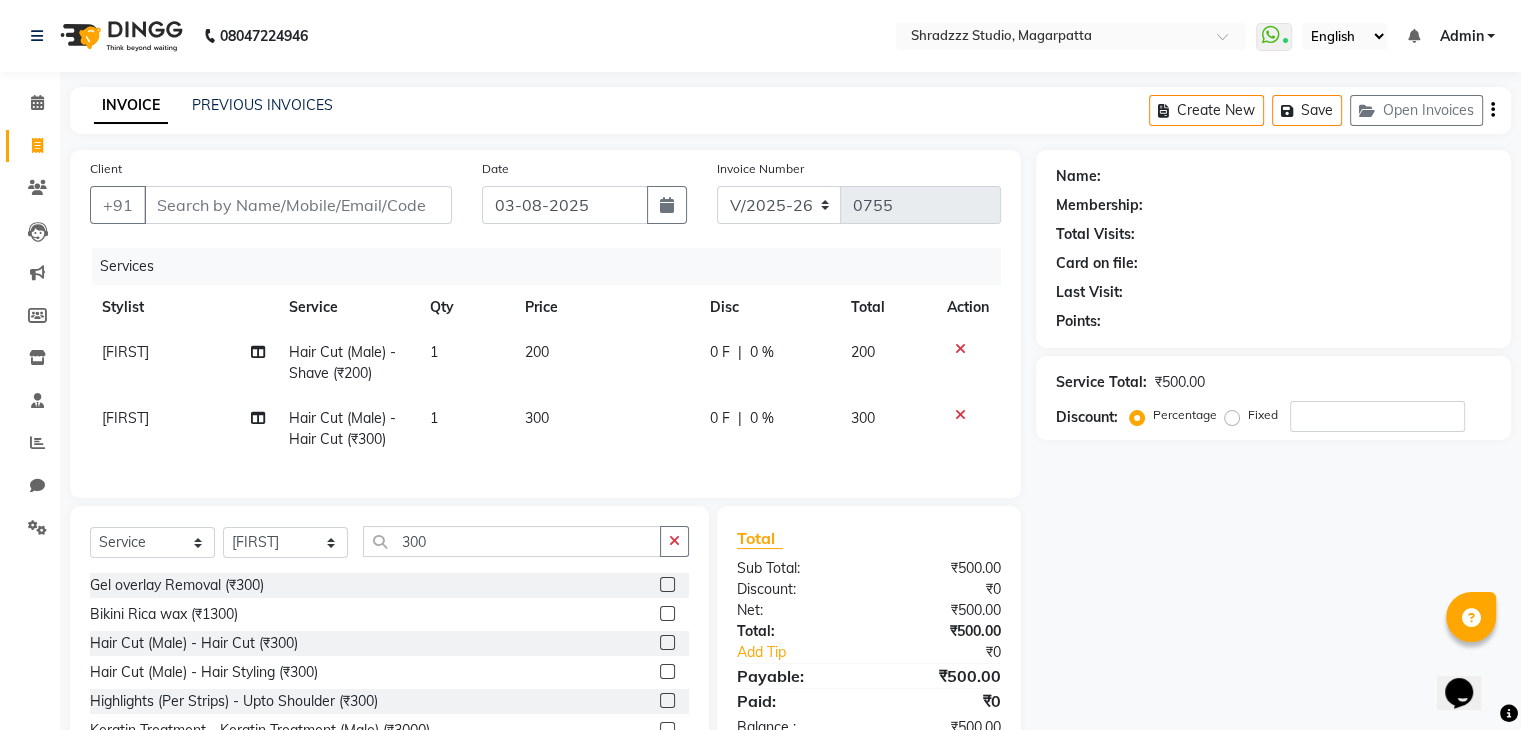scroll, scrollTop: 0, scrollLeft: 0, axis: both 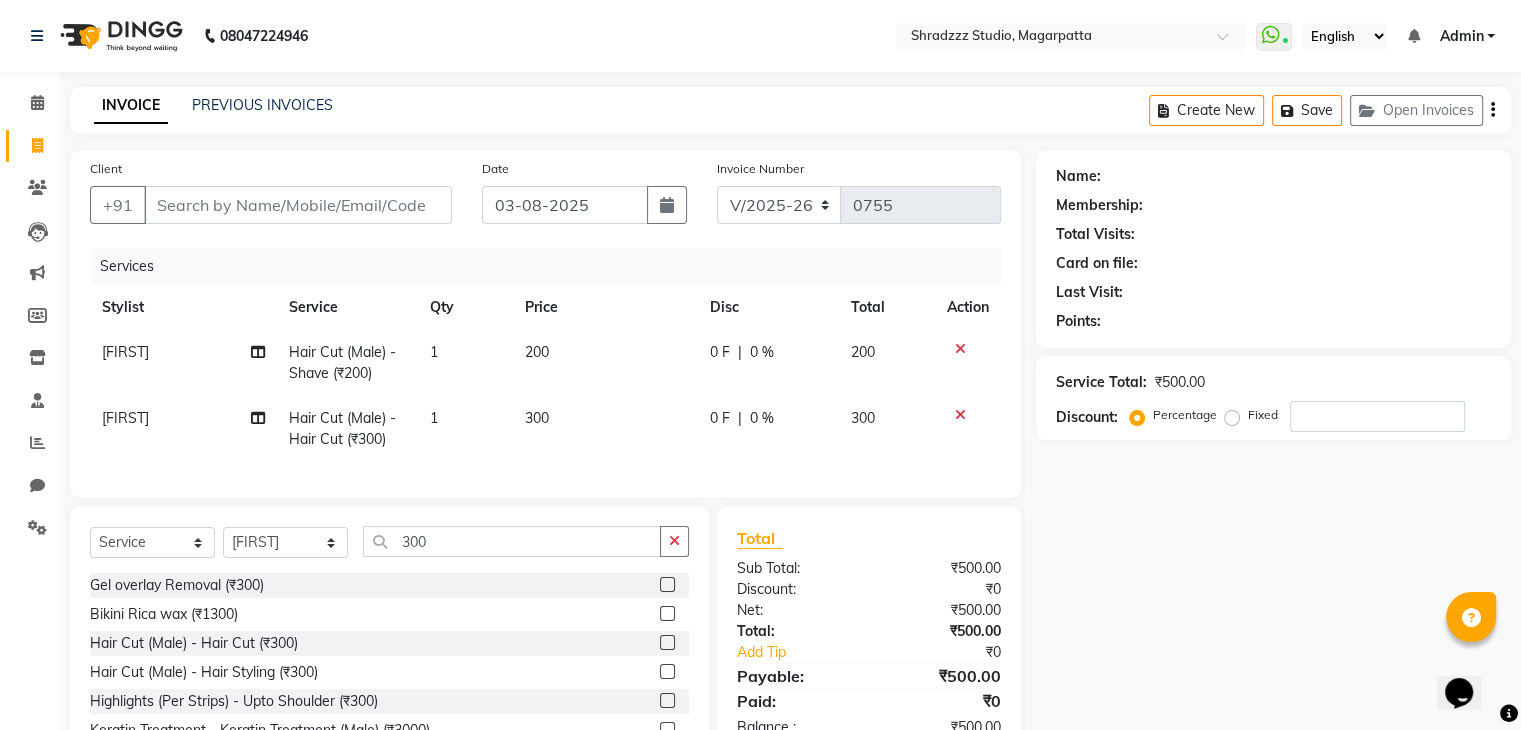 click 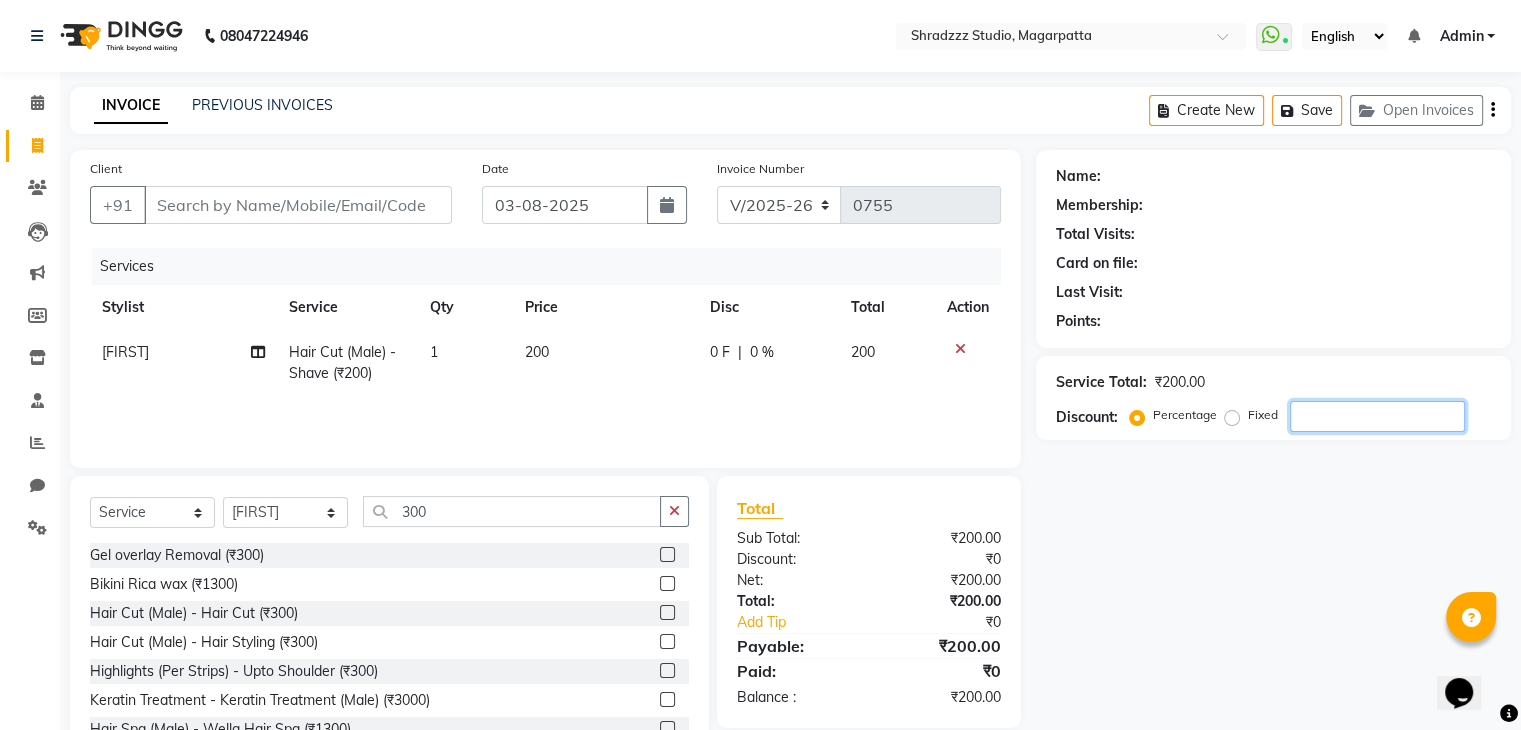 click 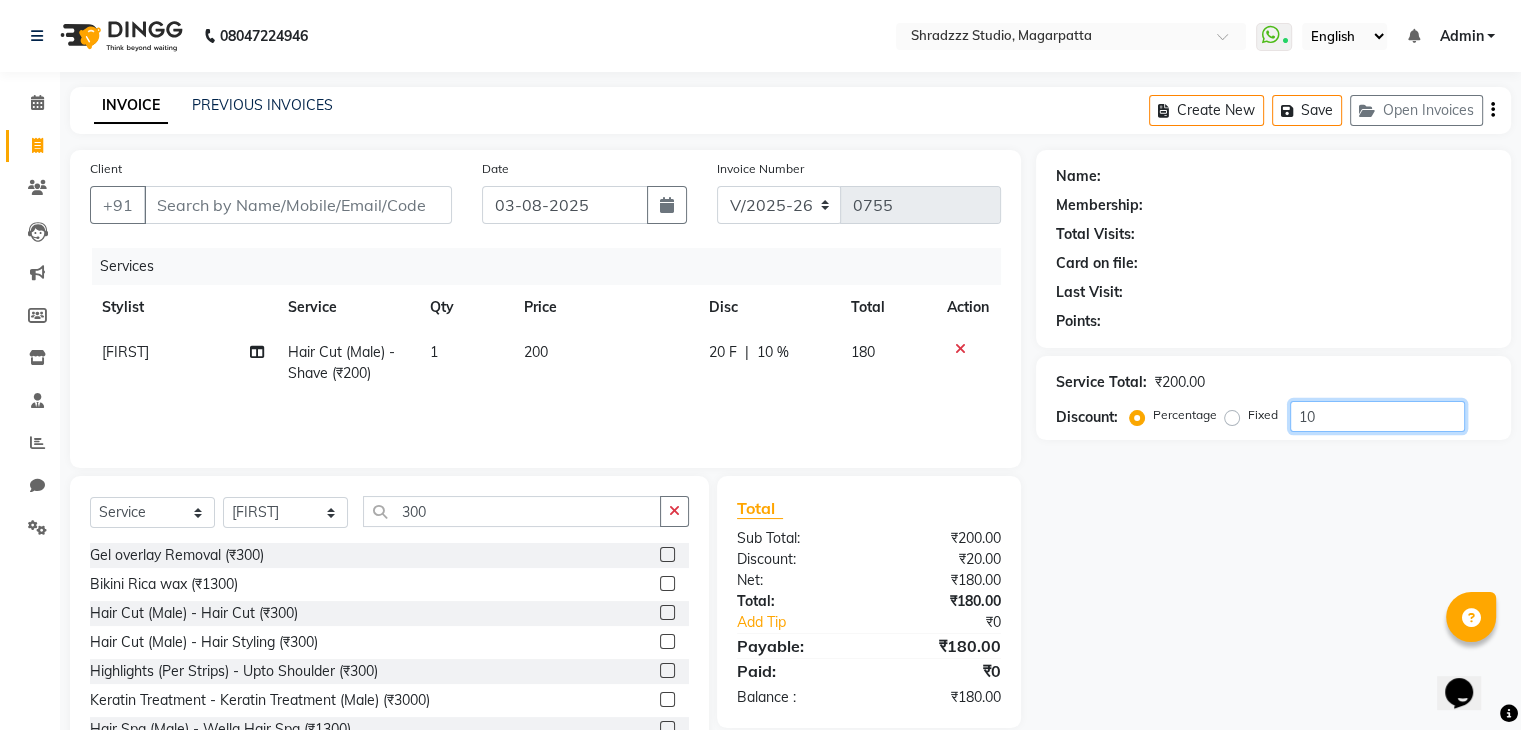 type on "10" 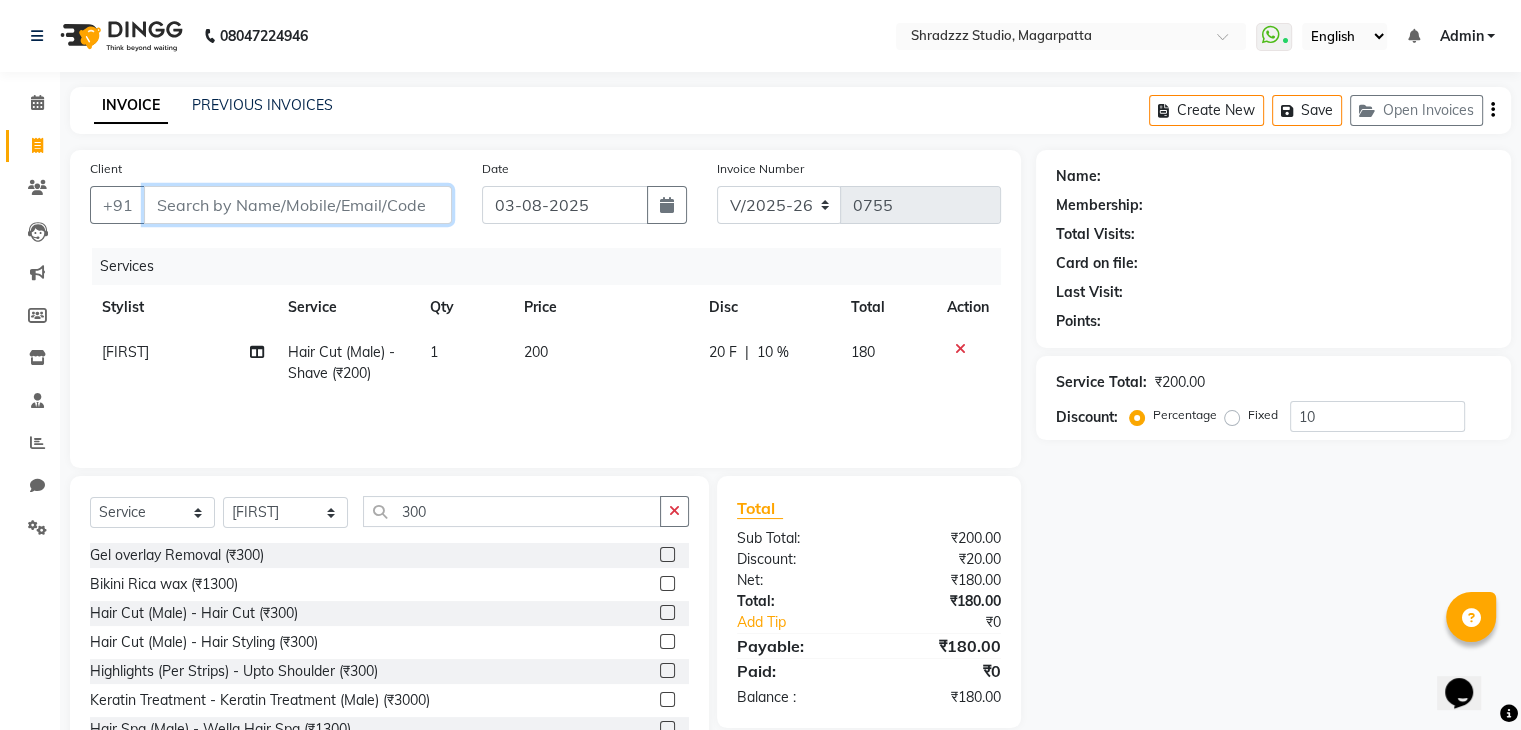 click on "Client" at bounding box center (298, 205) 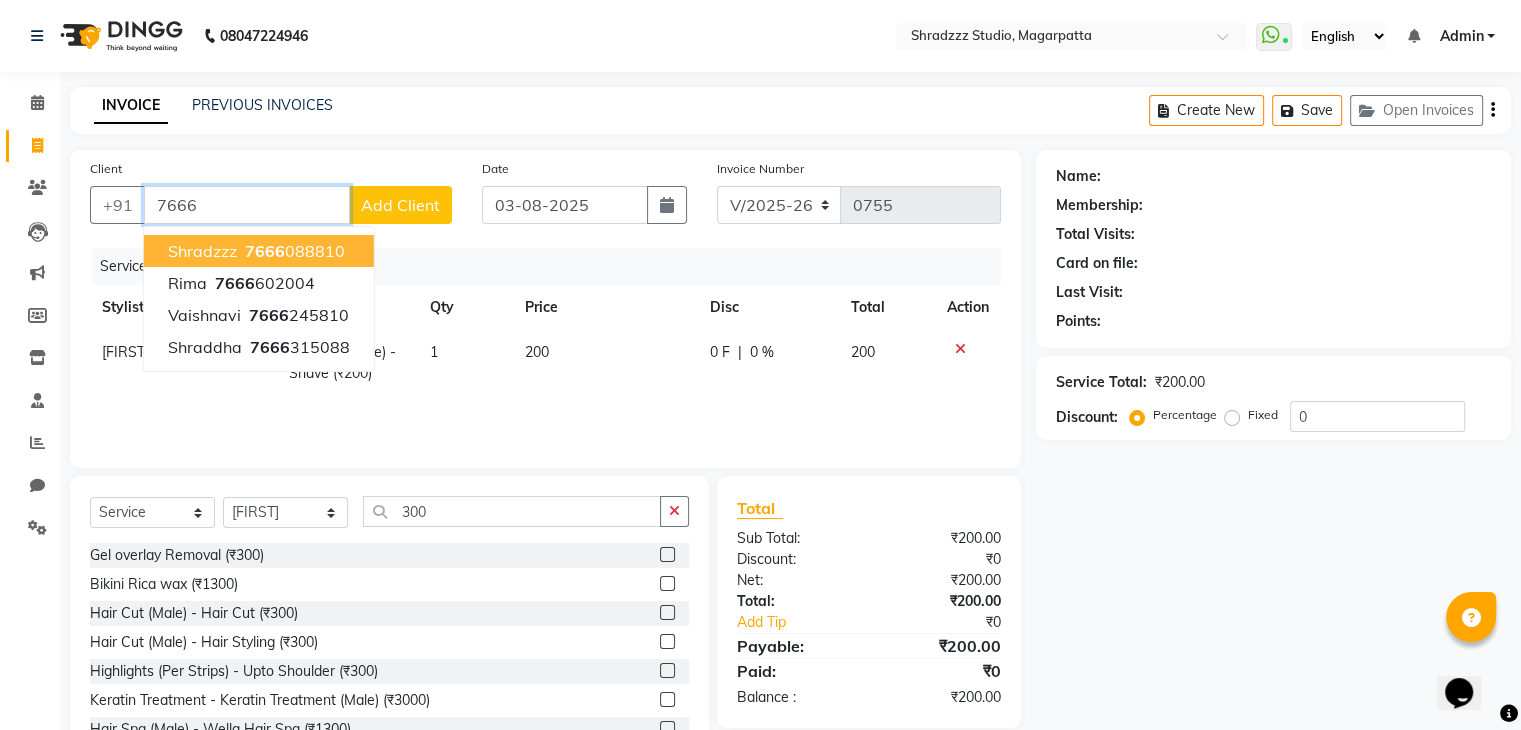 click on "shradzzz" at bounding box center [202, 251] 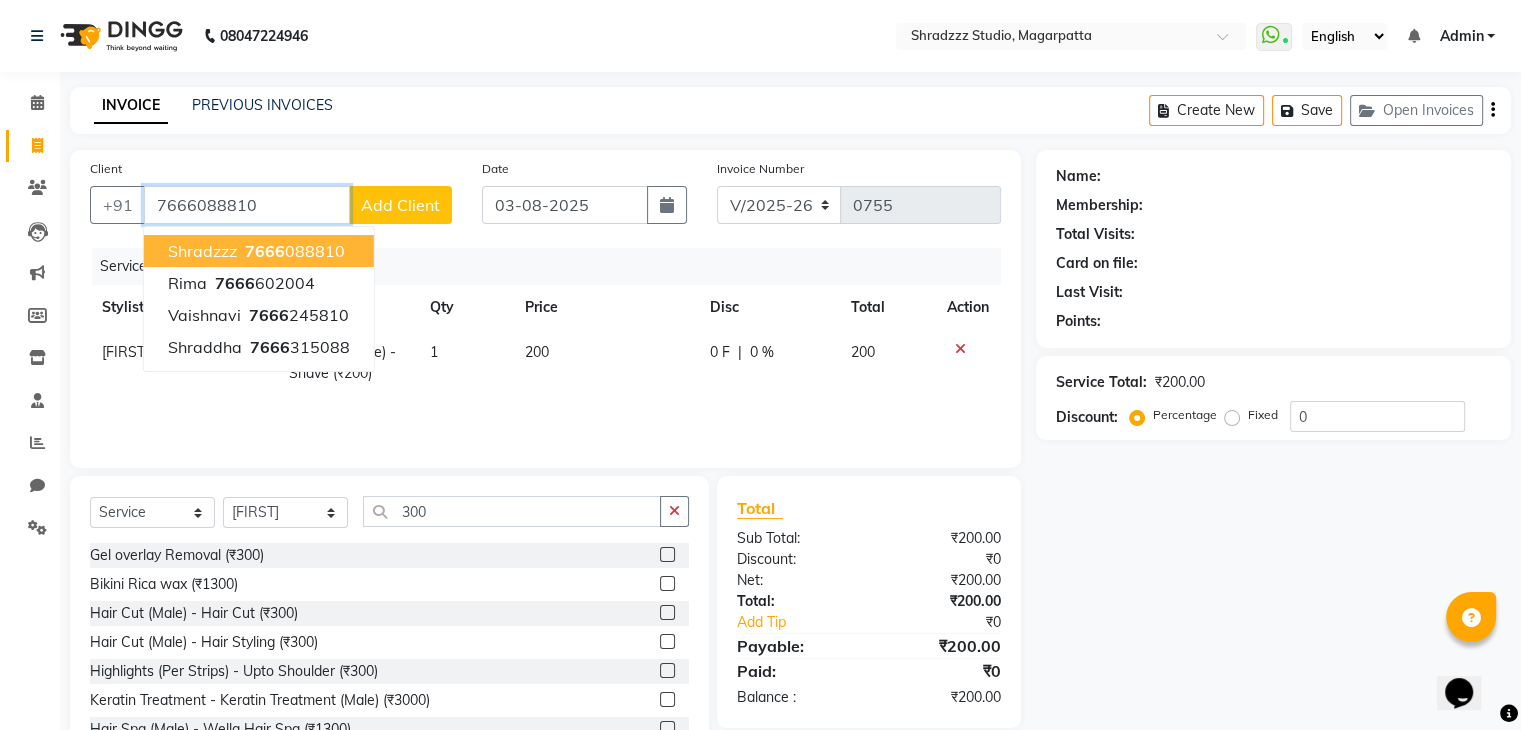 type on "7666088810" 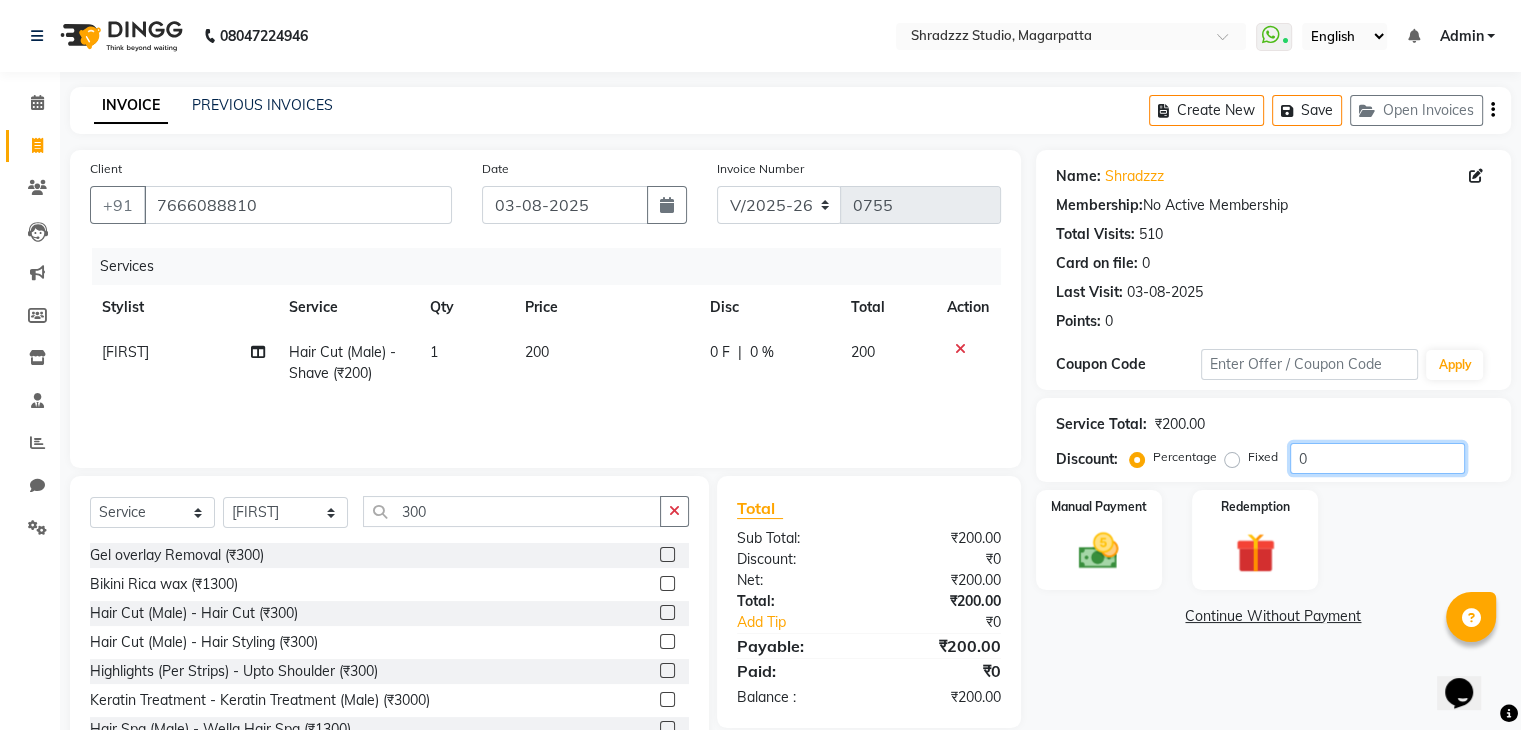 click on "0" 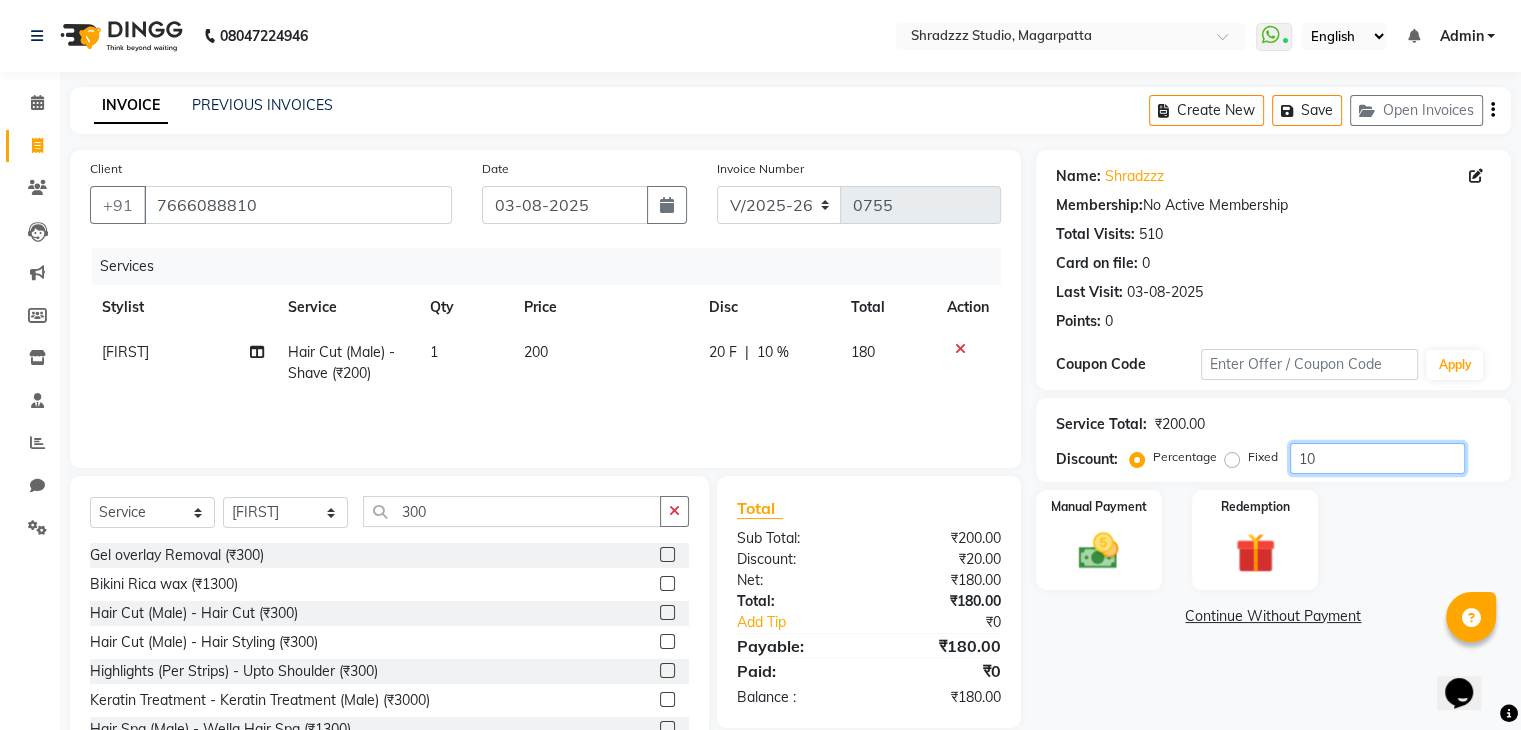 type on "10" 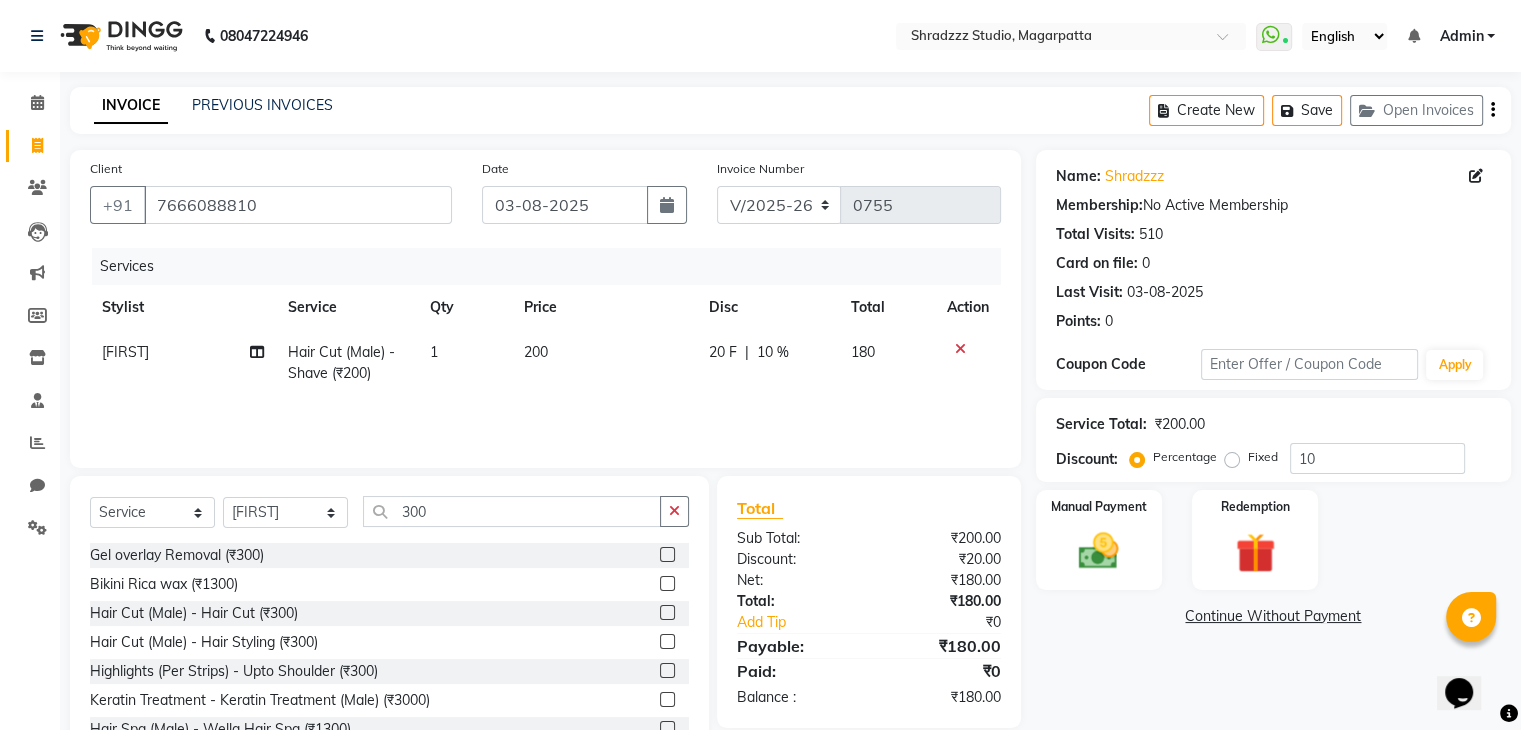 click on "Name: Shradzzz  Membership:  No Active Membership  Total Visits:  510 Card on file:  0 Last Visit:   03-08-2025 Points:   0  Coupon Code Apply Service Total:  ₹200.00  Discount:  Percentage   Fixed  10 Manual Payment Redemption  Continue Without Payment" 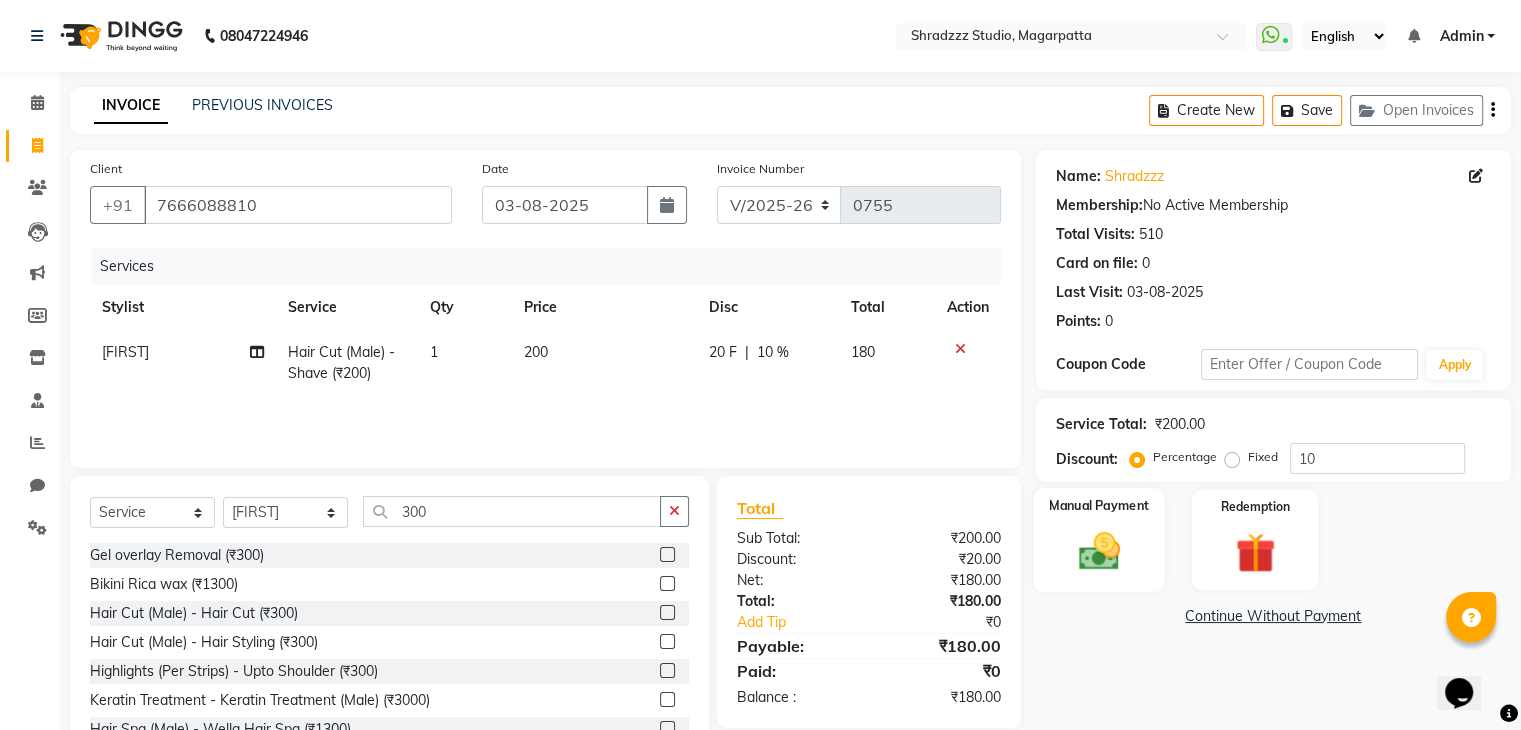 click 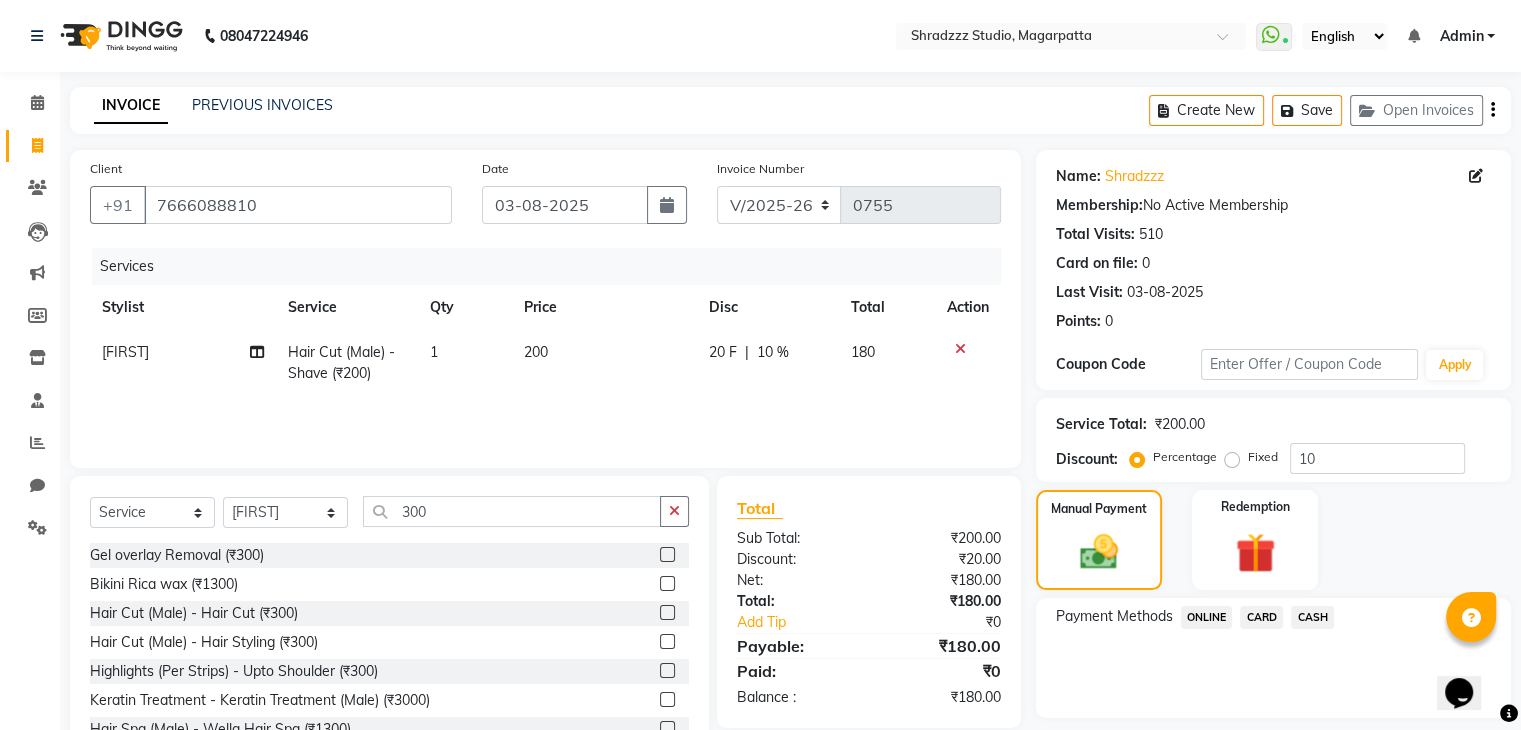 click on "ONLINE" 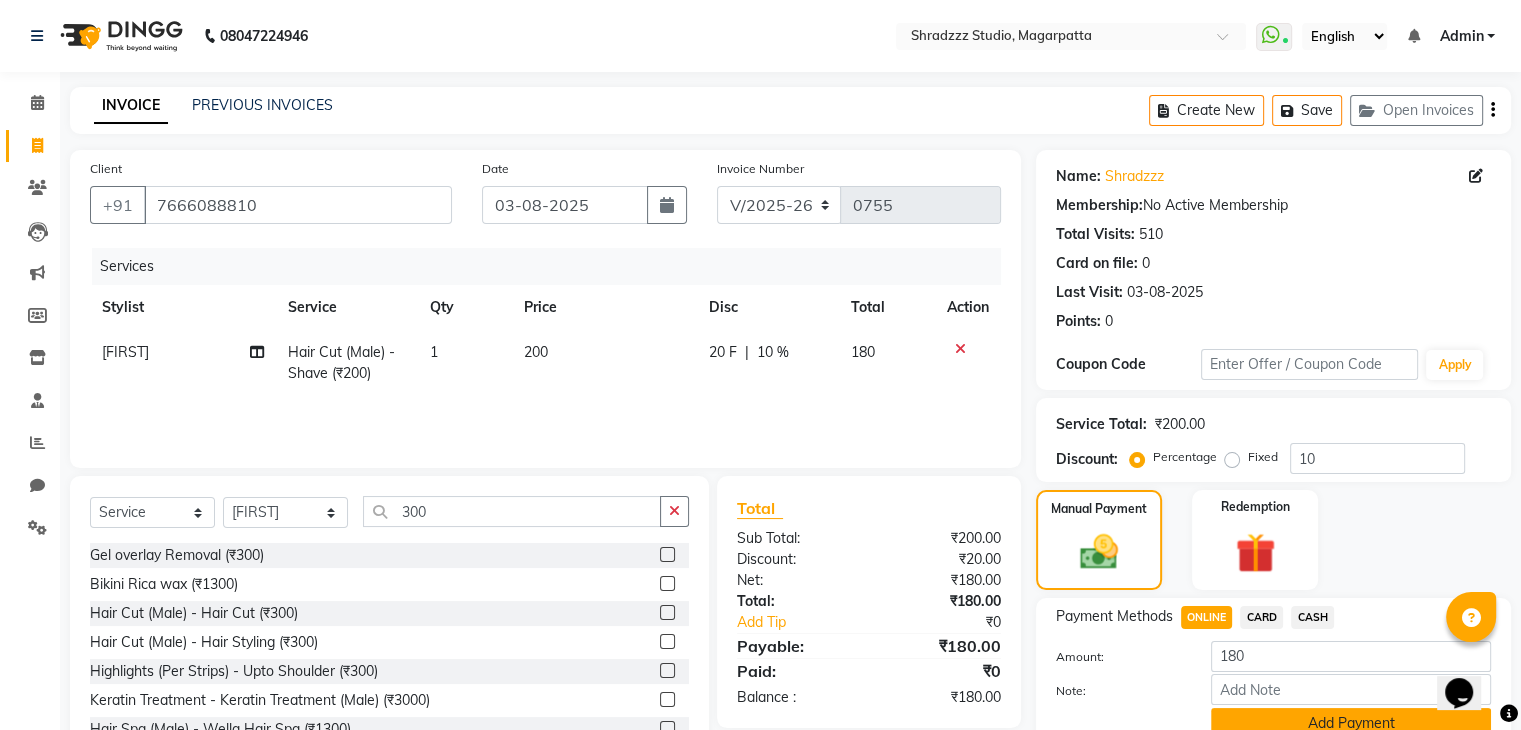 click on "Add Payment" 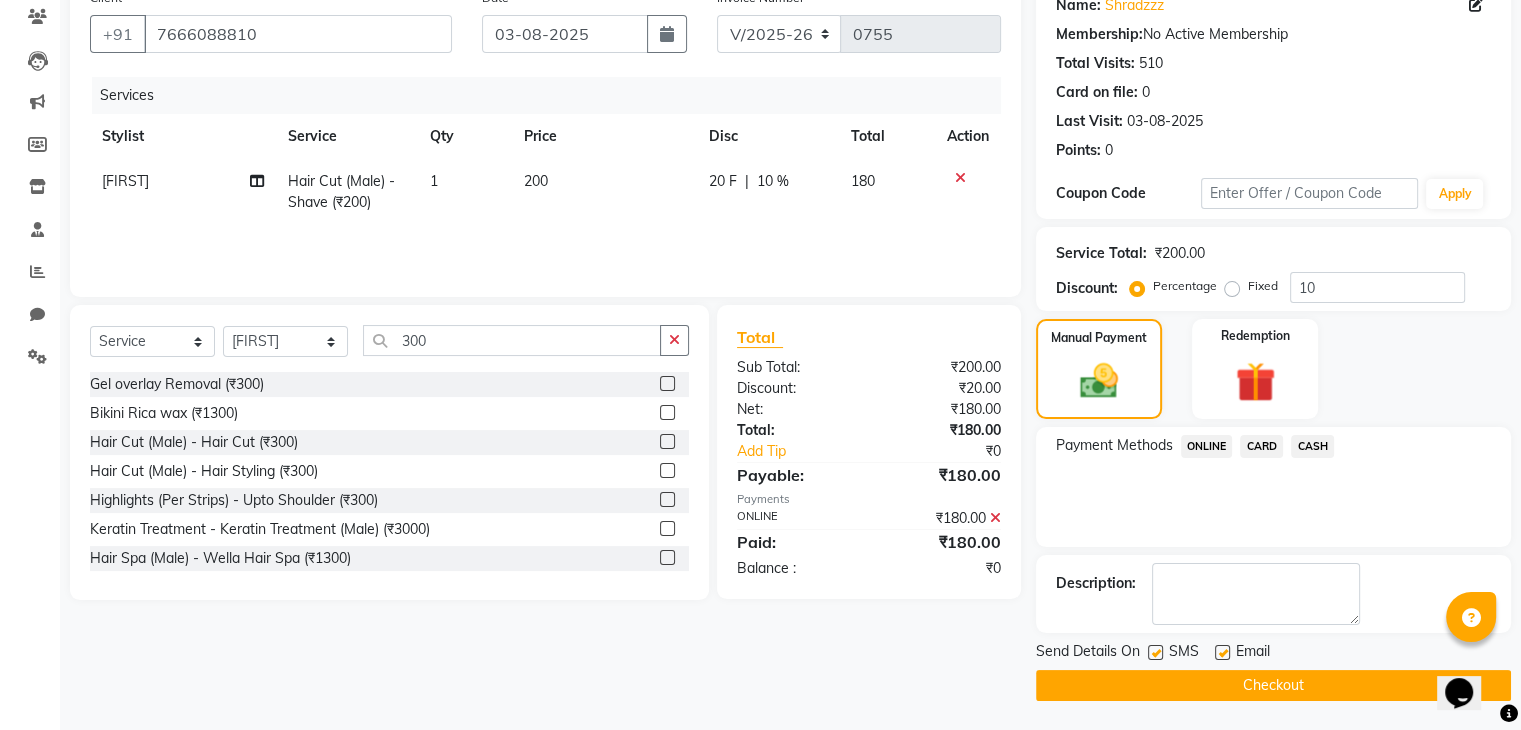 scroll, scrollTop: 170, scrollLeft: 0, axis: vertical 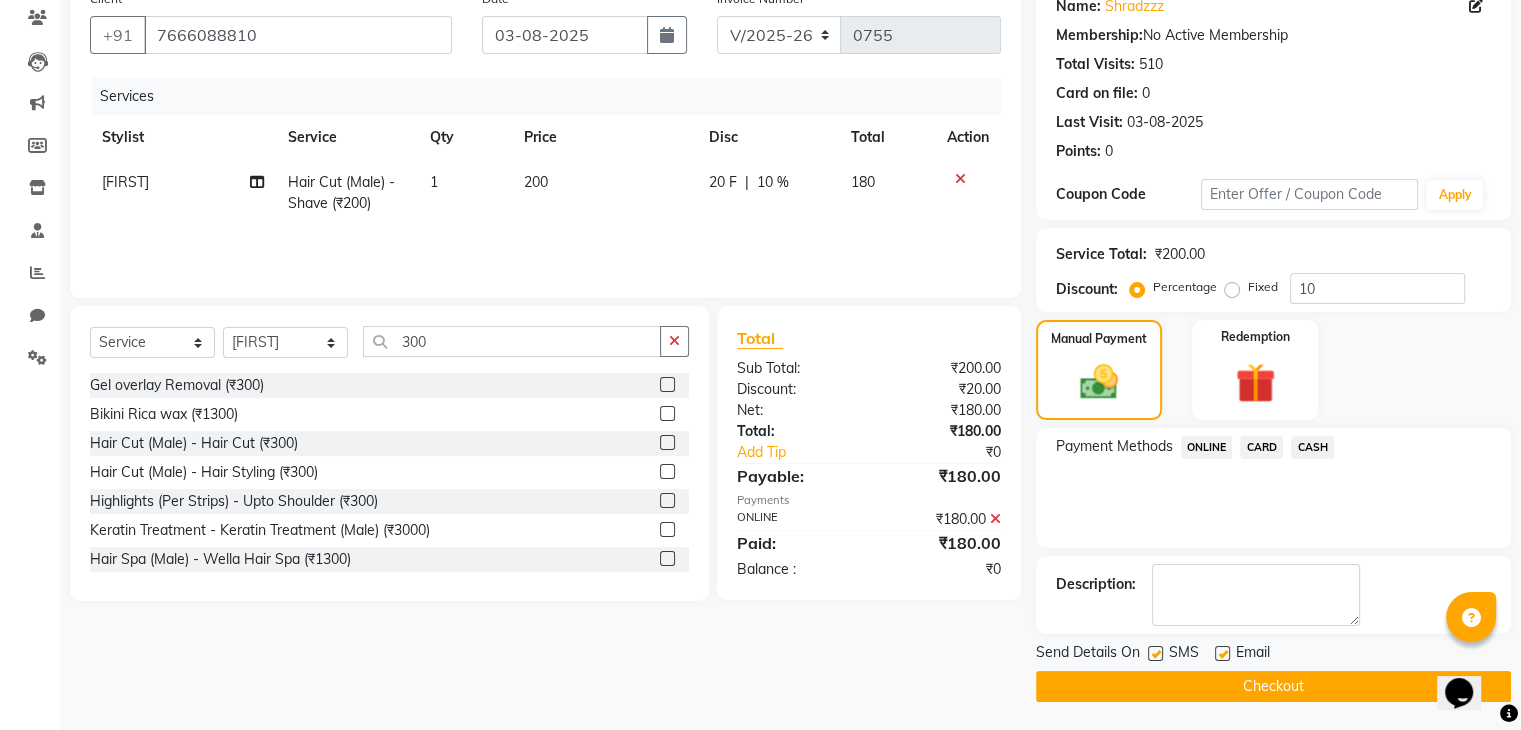 click on "Checkout" 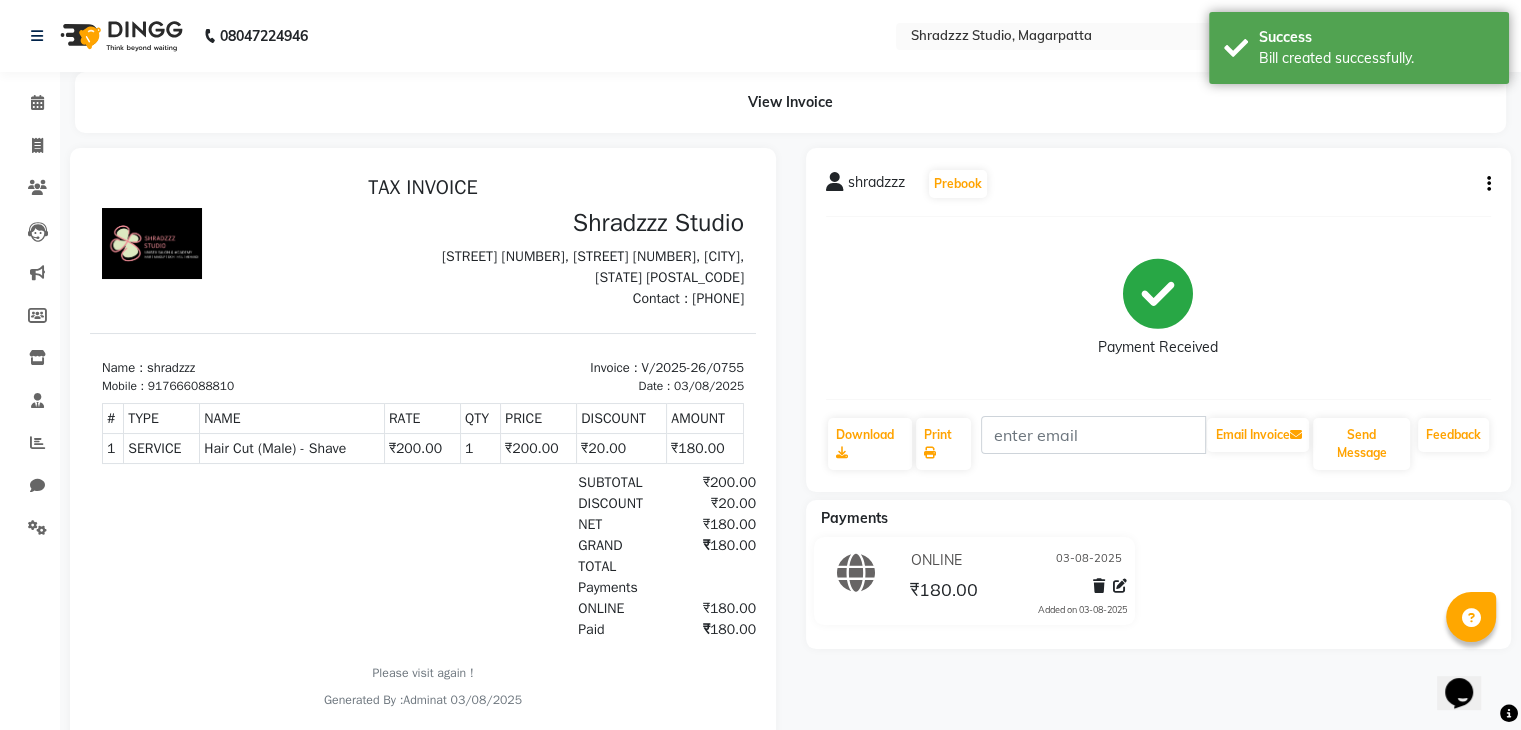 scroll, scrollTop: 0, scrollLeft: 0, axis: both 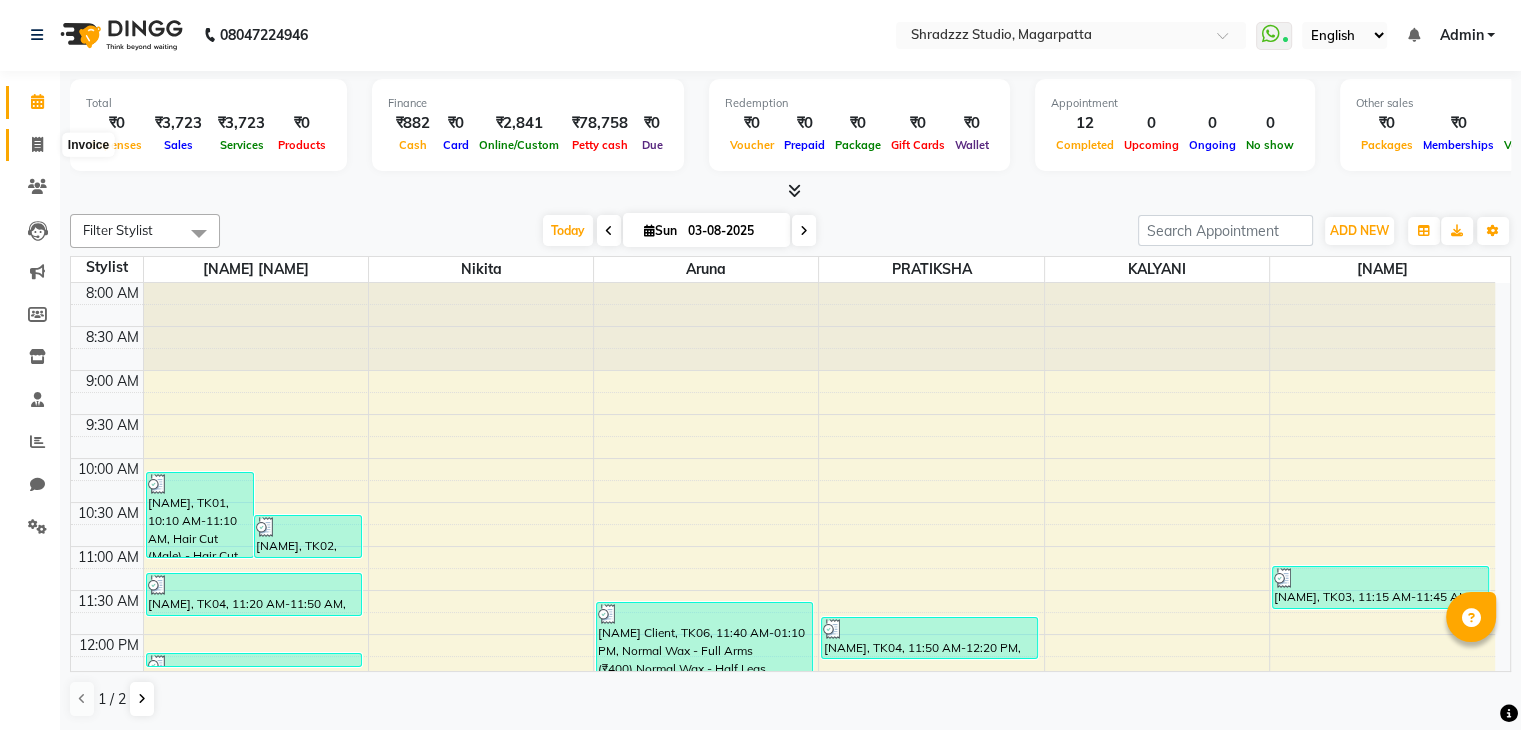 click 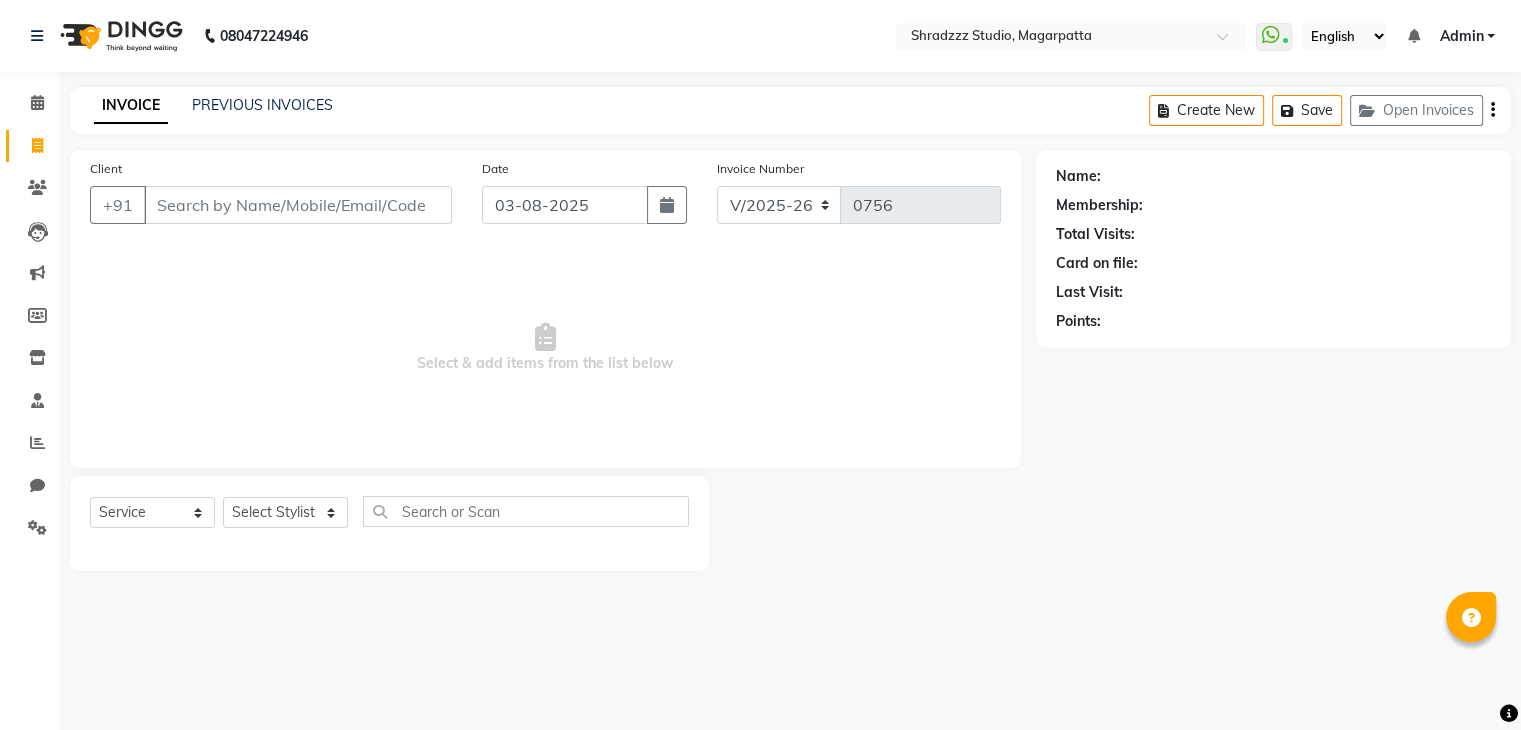 scroll, scrollTop: 0, scrollLeft: 0, axis: both 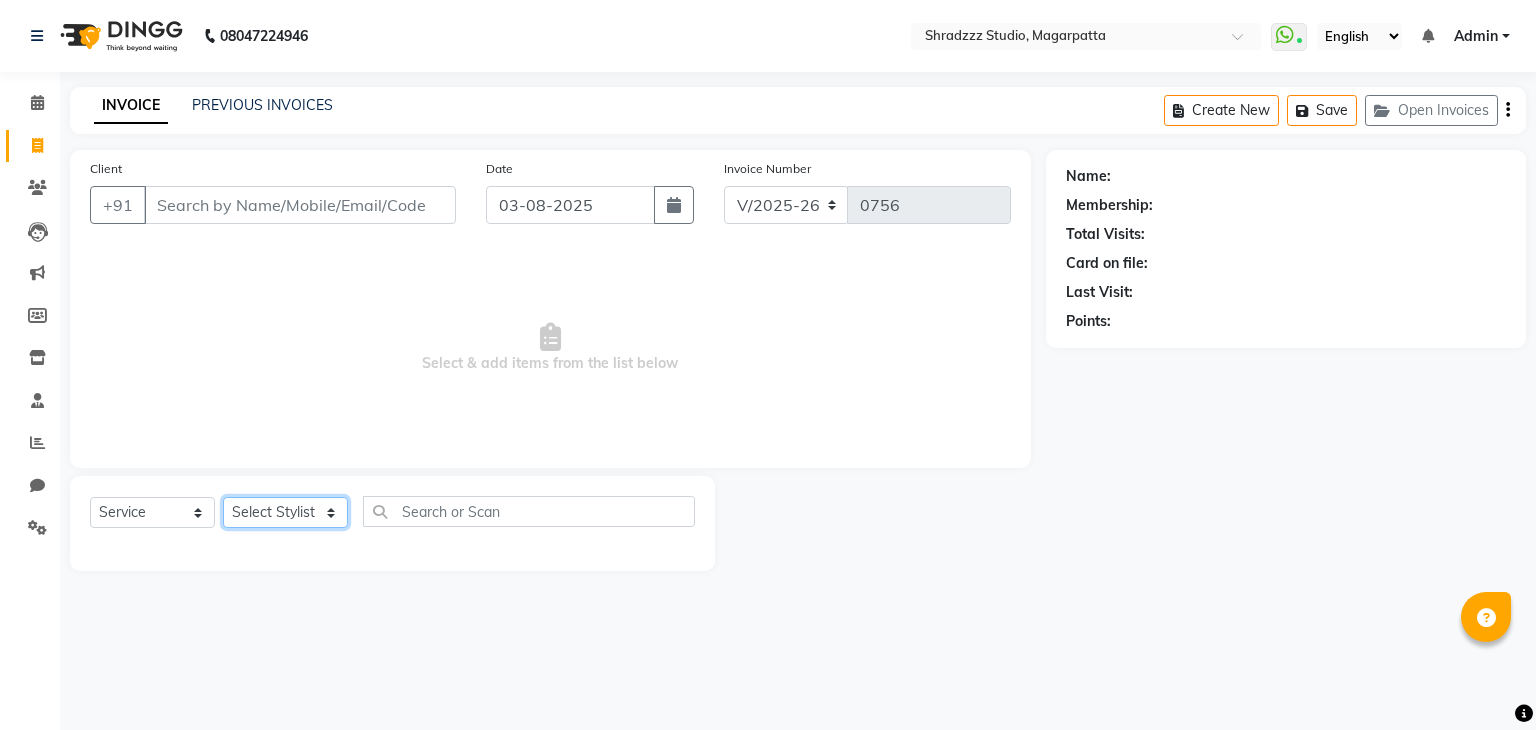 click on "Select Stylist [NAME]   [NAME] [NAME] Manager [NAME] [NAME]   [NAME] [NAME] [NAME]" 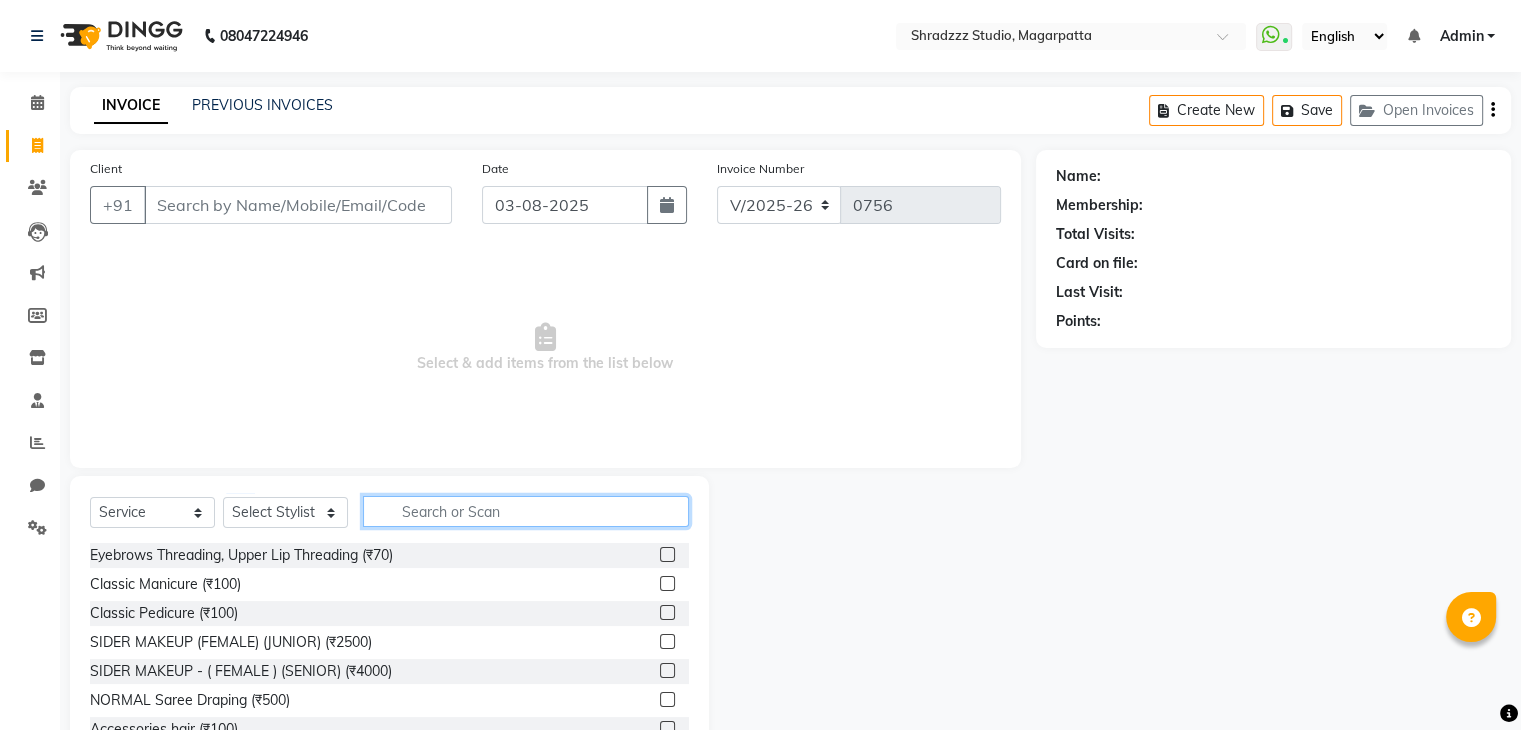 click 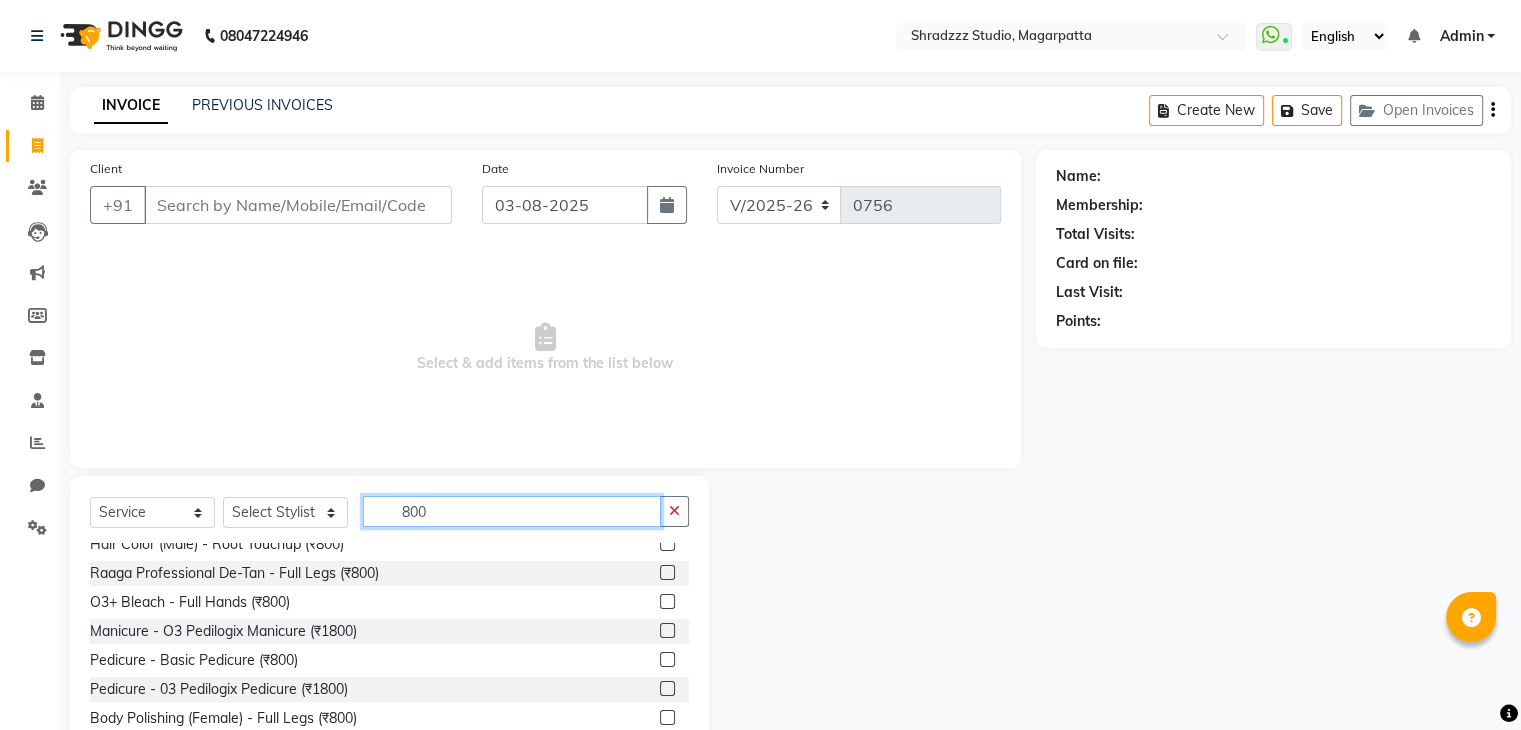 scroll, scrollTop: 40, scrollLeft: 0, axis: vertical 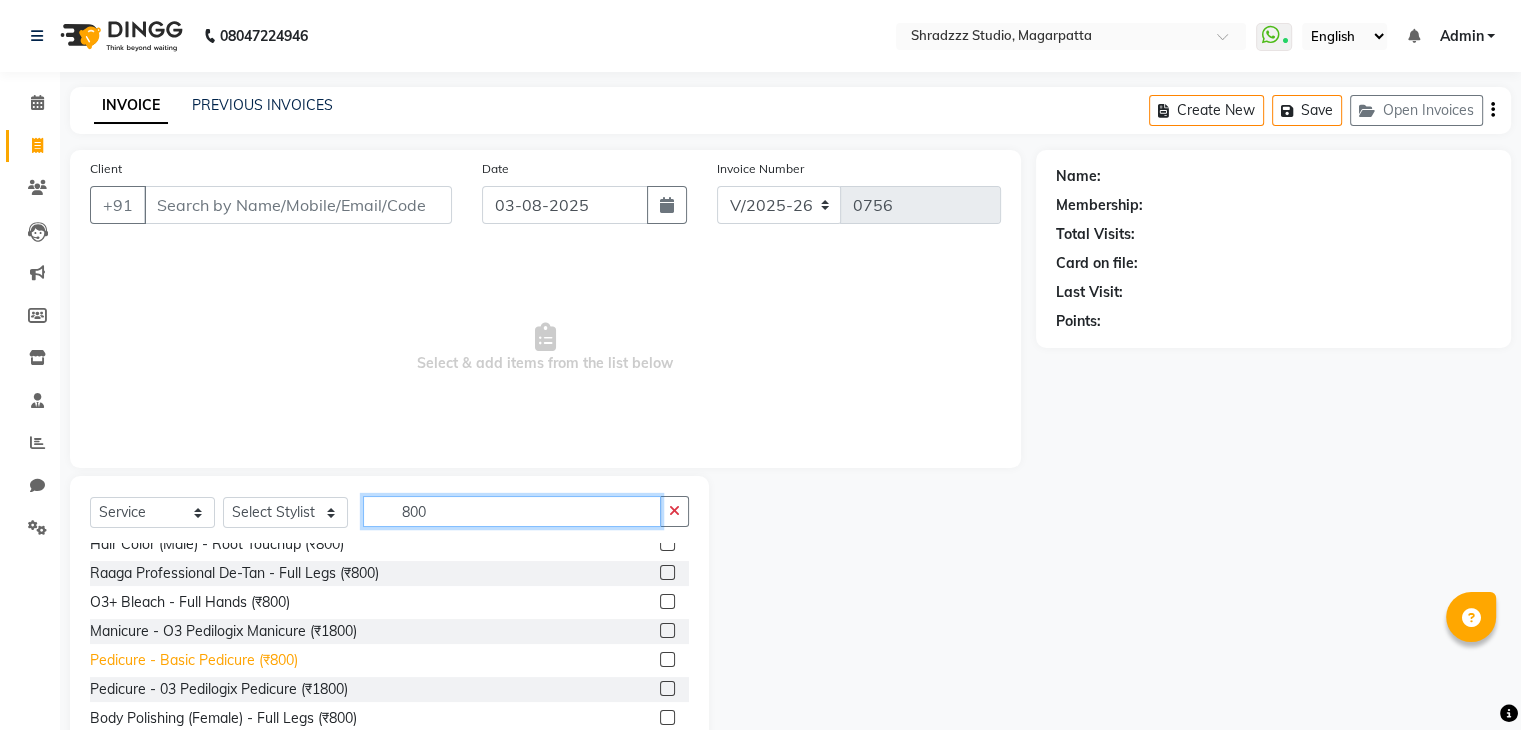 type on "800" 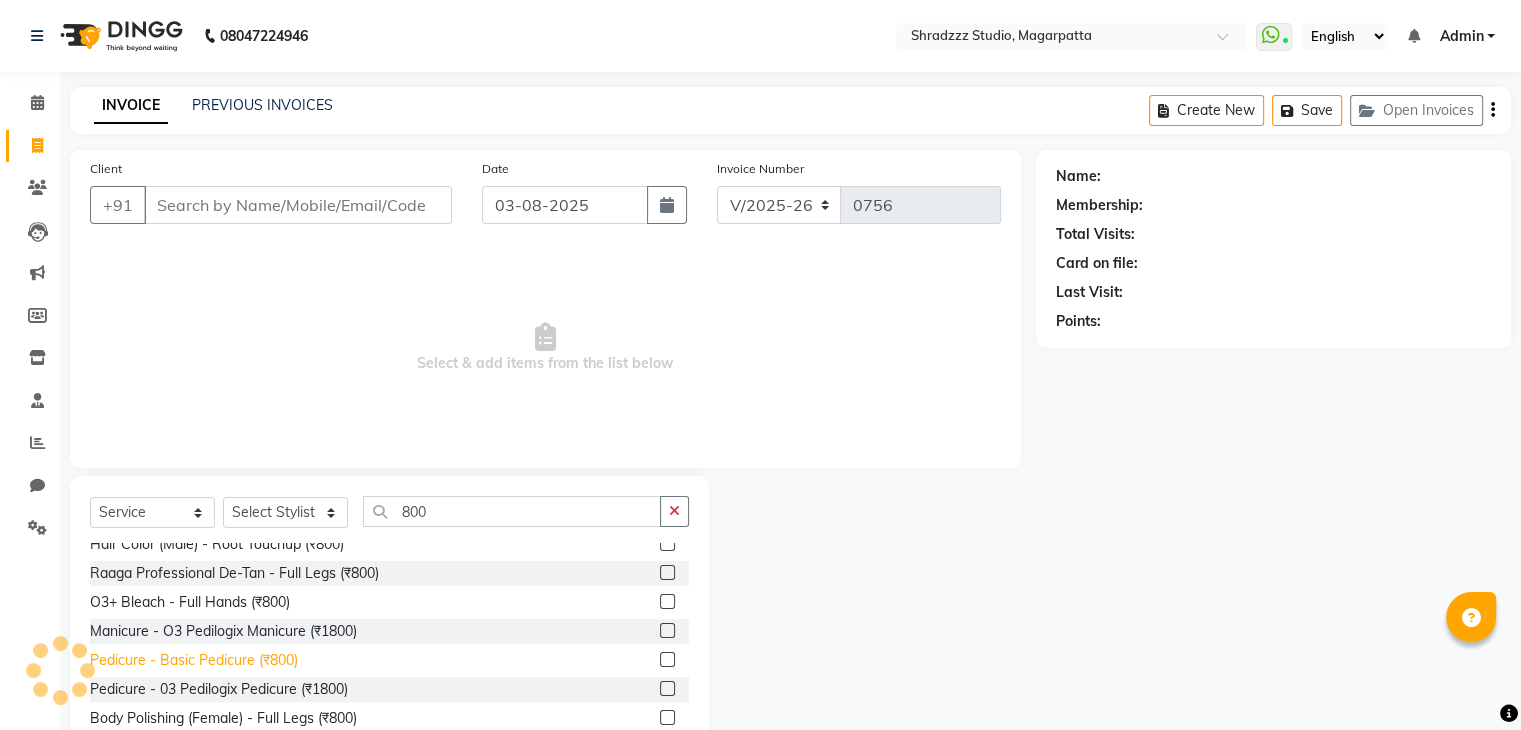 click on "Pedicure - Basic Pedicure (₹800)" 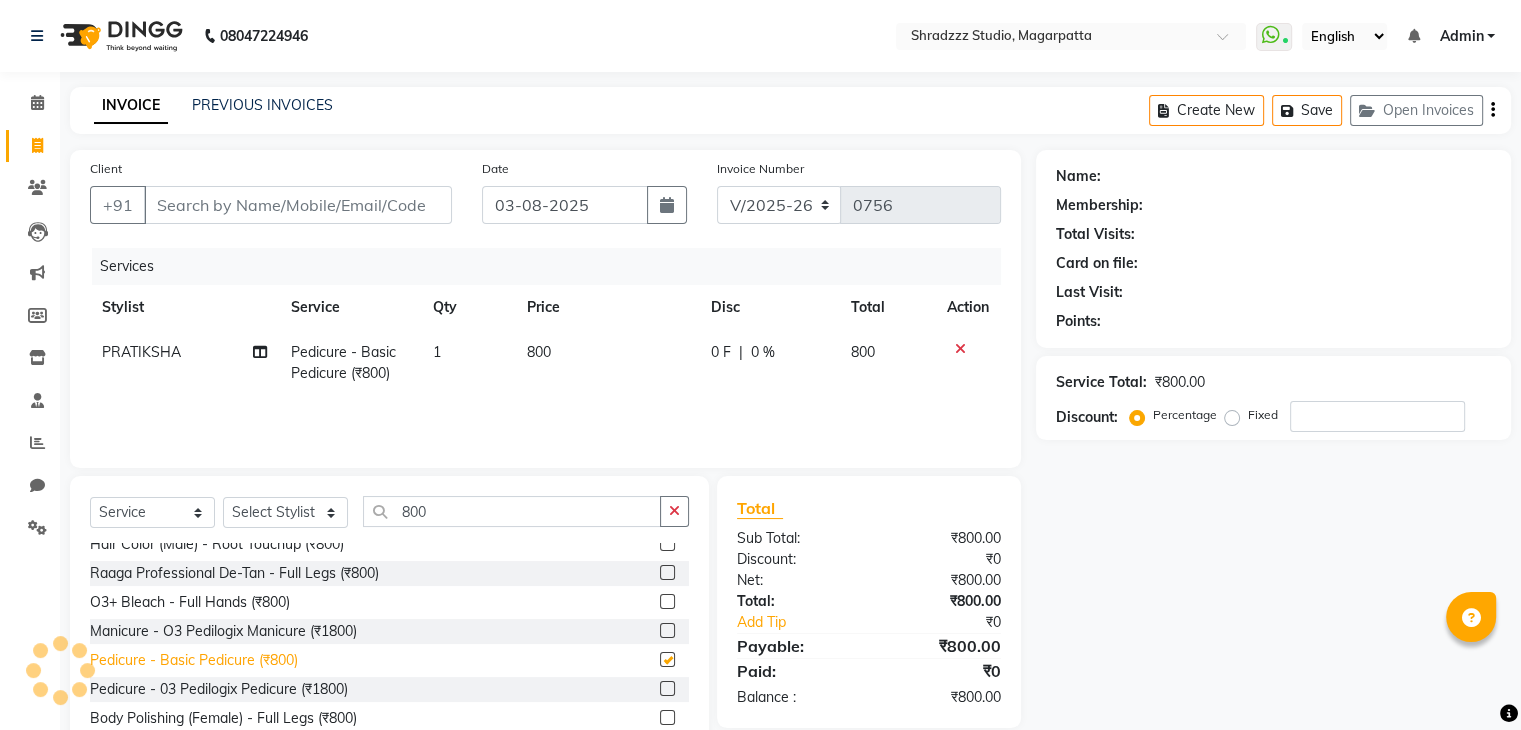checkbox on "false" 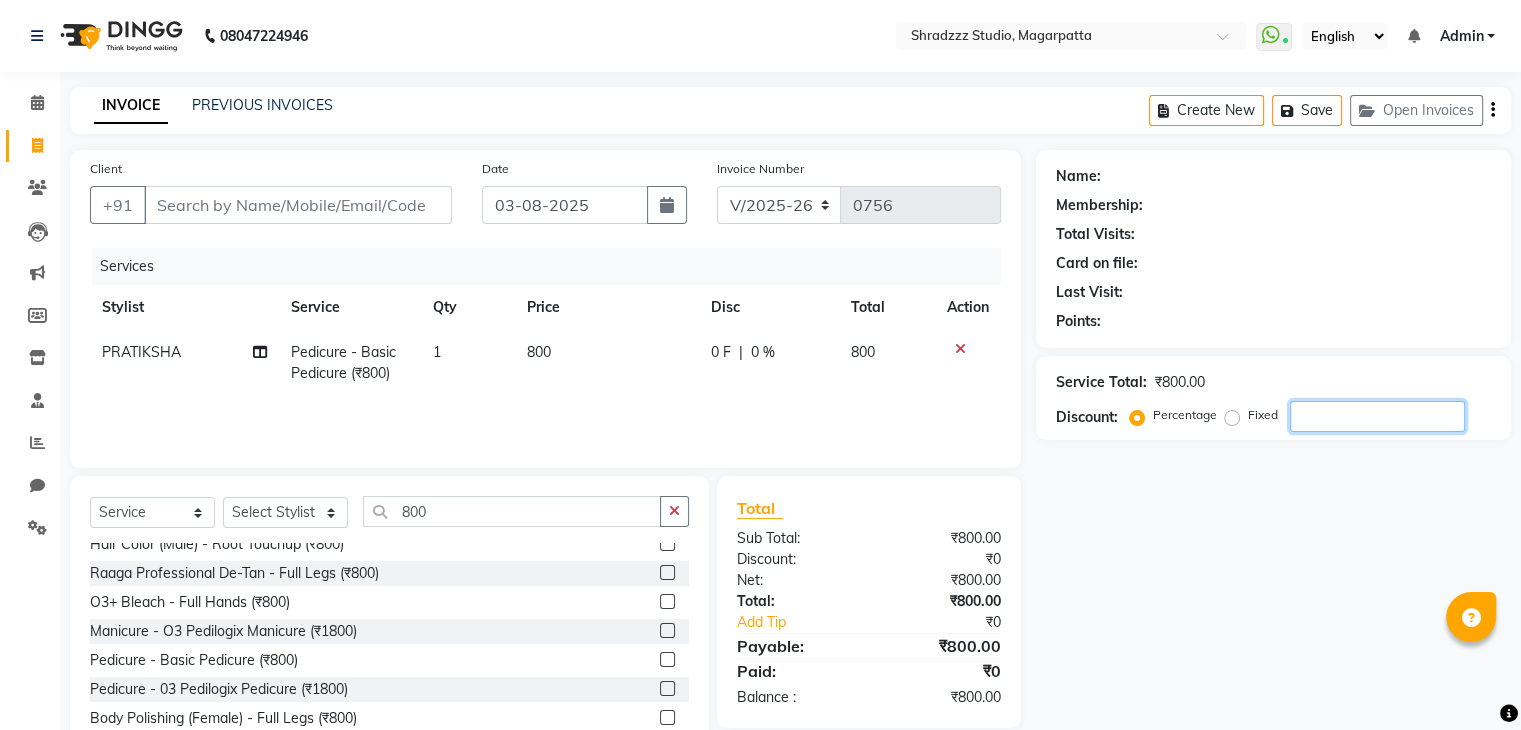 click 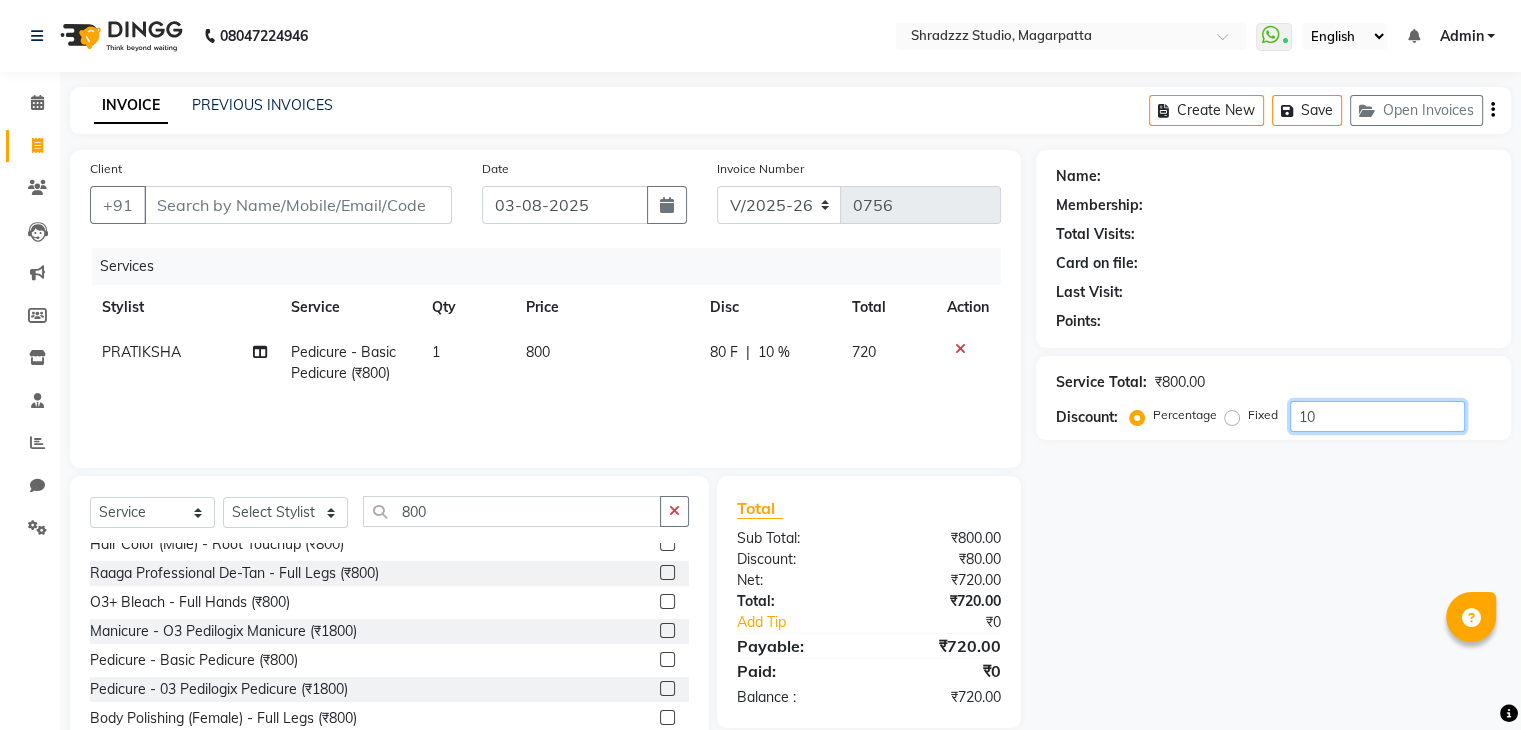 type on "10" 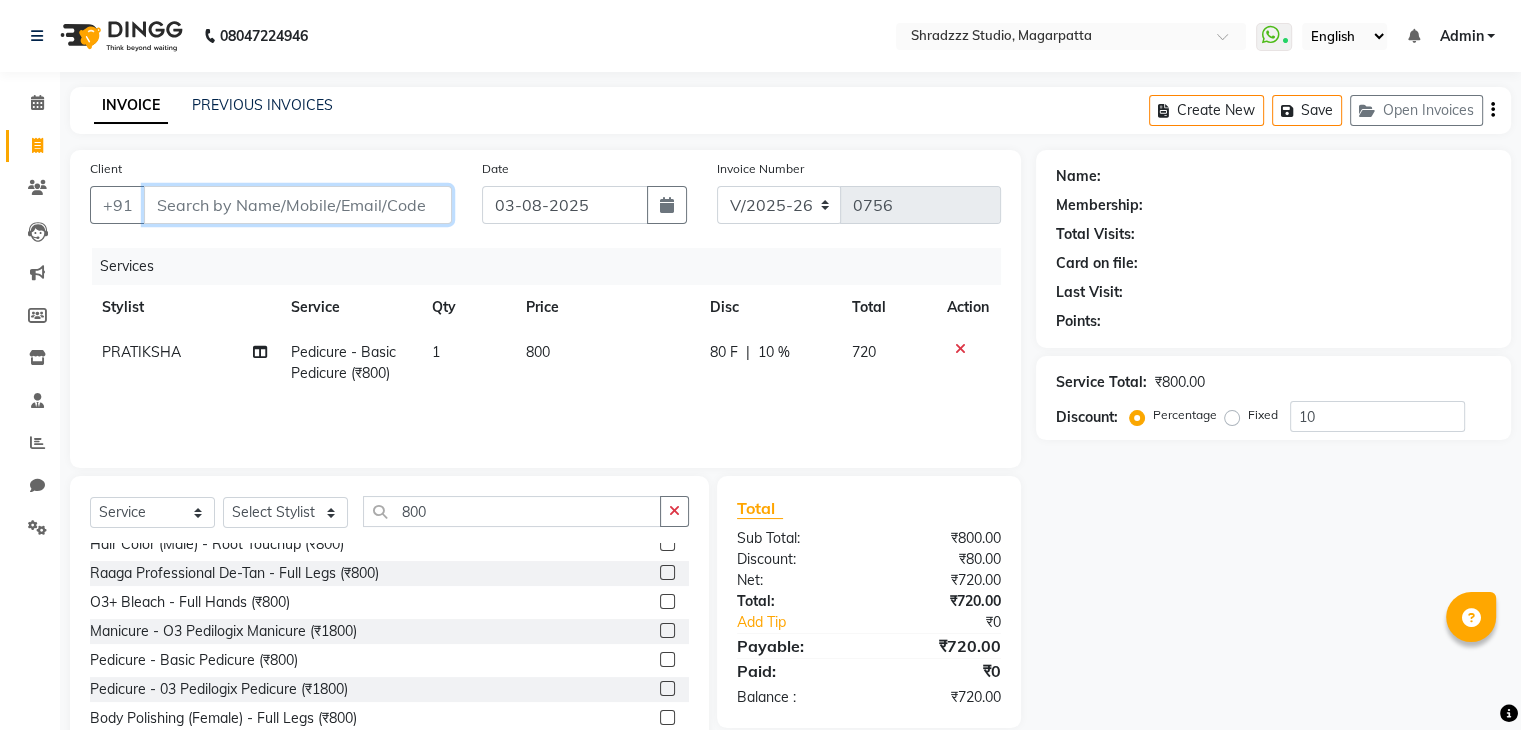 click on "Client" at bounding box center [298, 205] 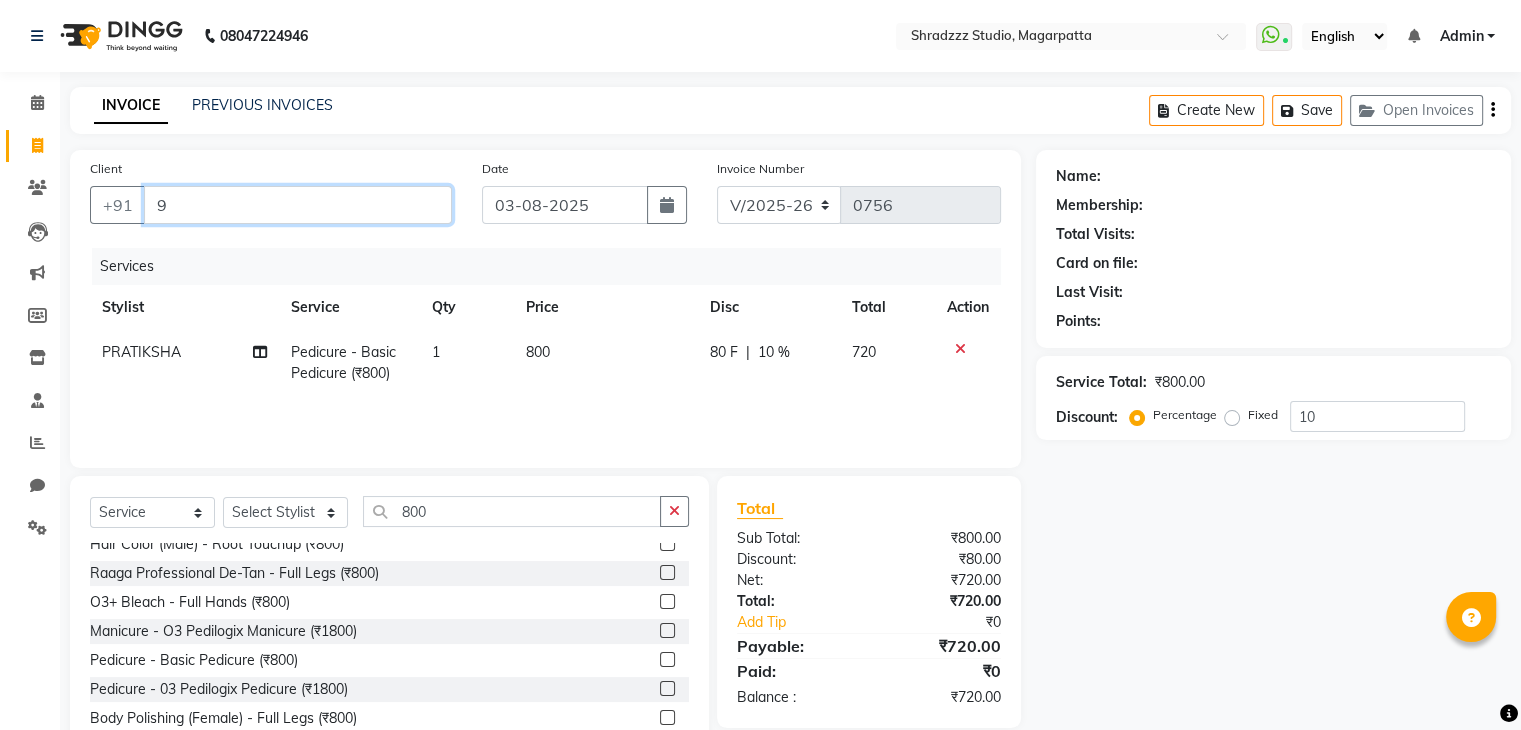 type on "0" 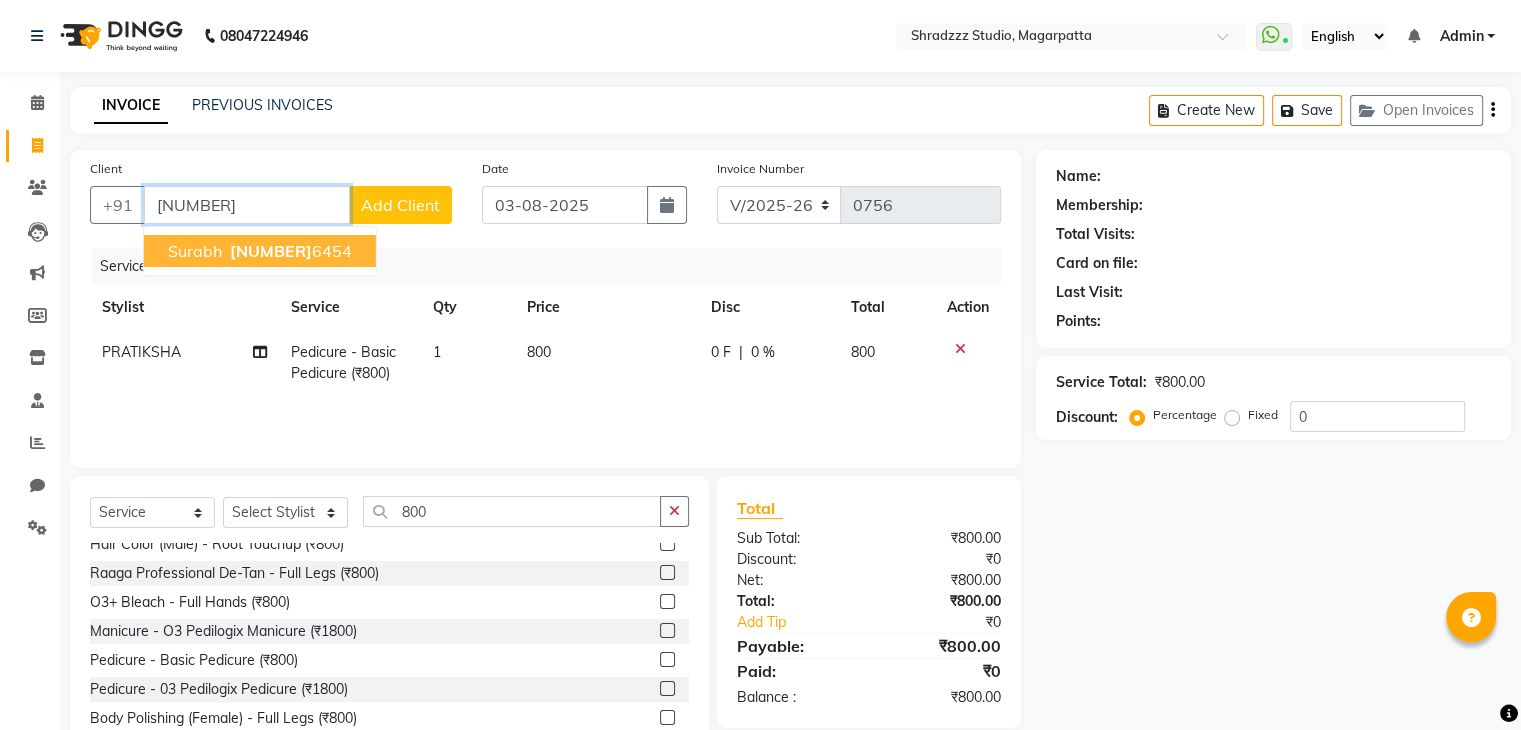 click on "[NUMBER]" at bounding box center (271, 251) 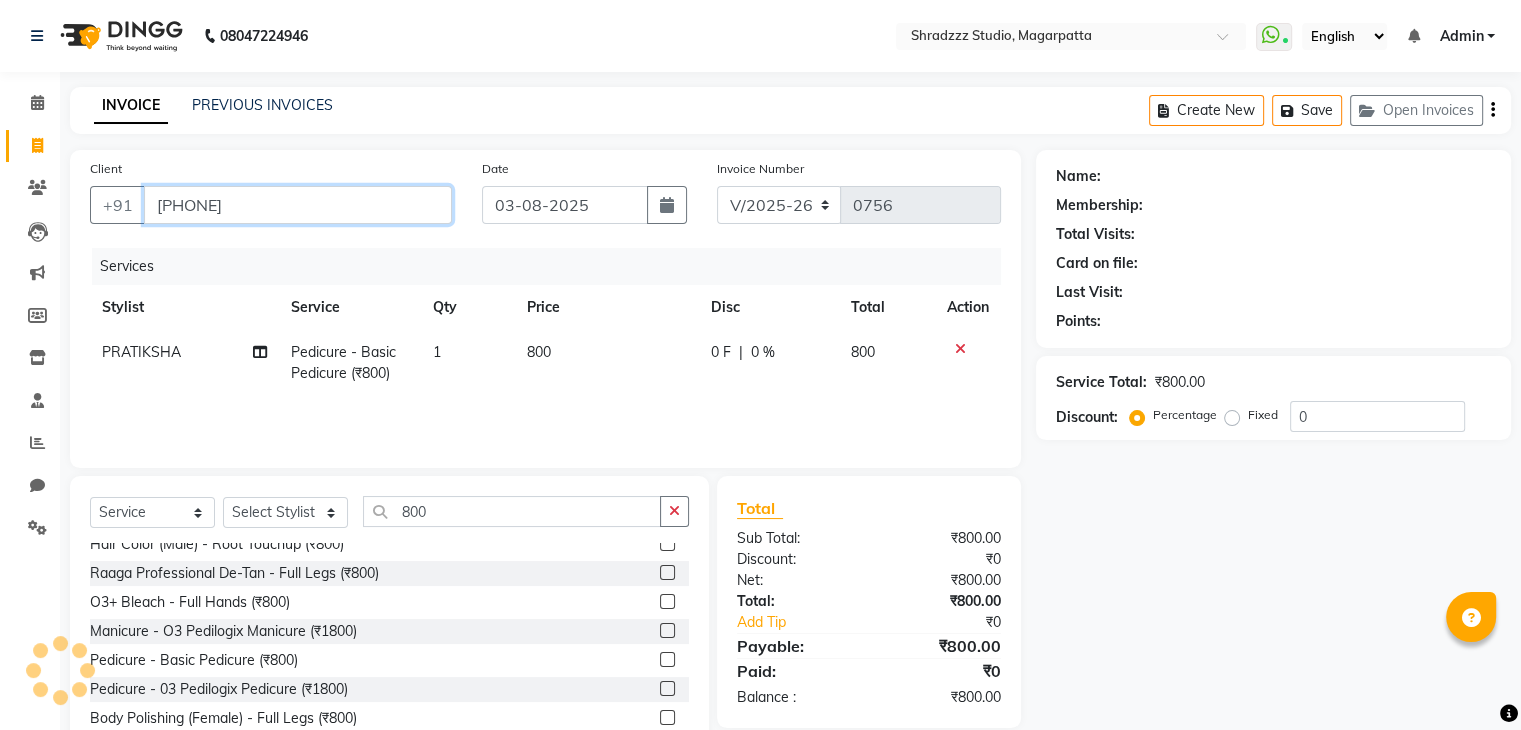 type on "[PHONE]" 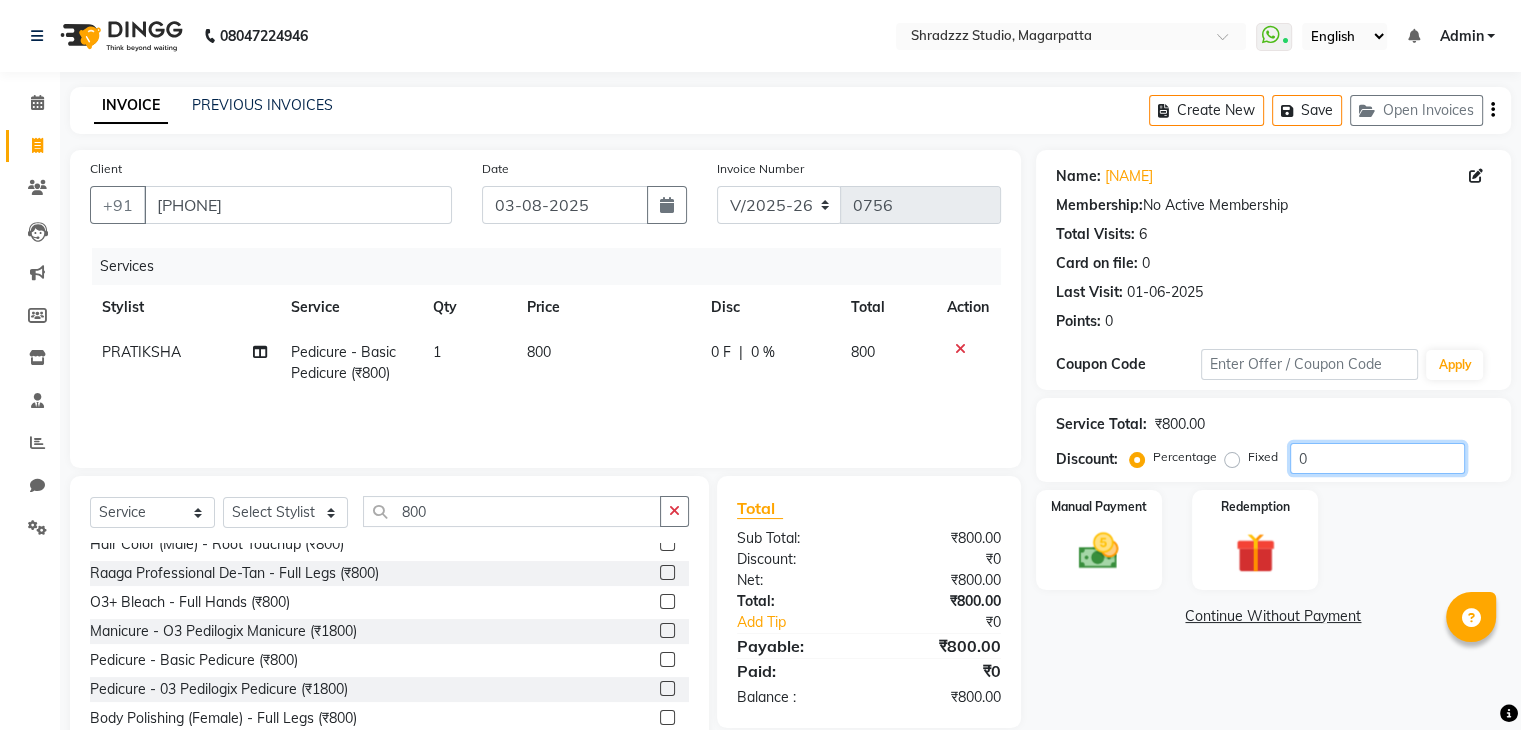 click on "0" 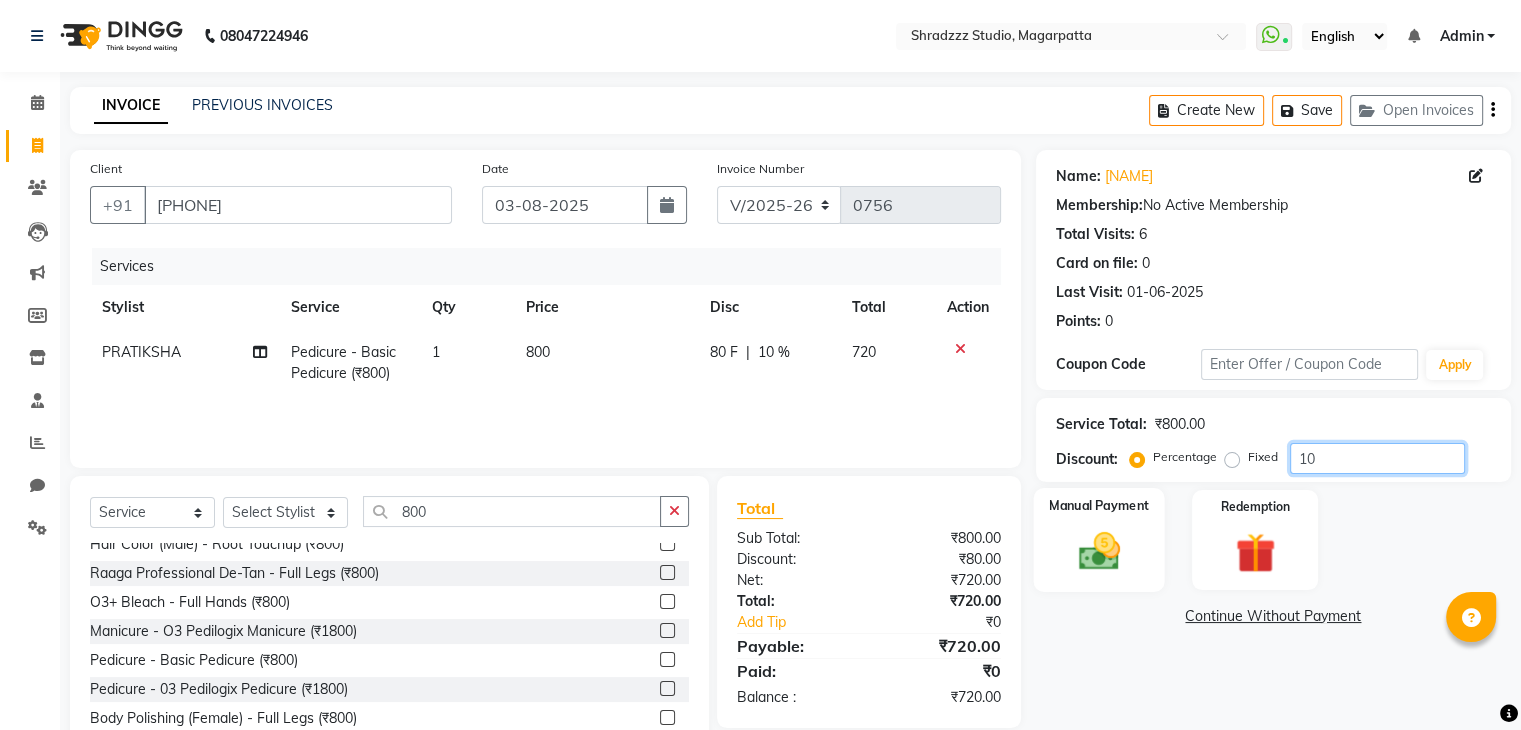 type on "10" 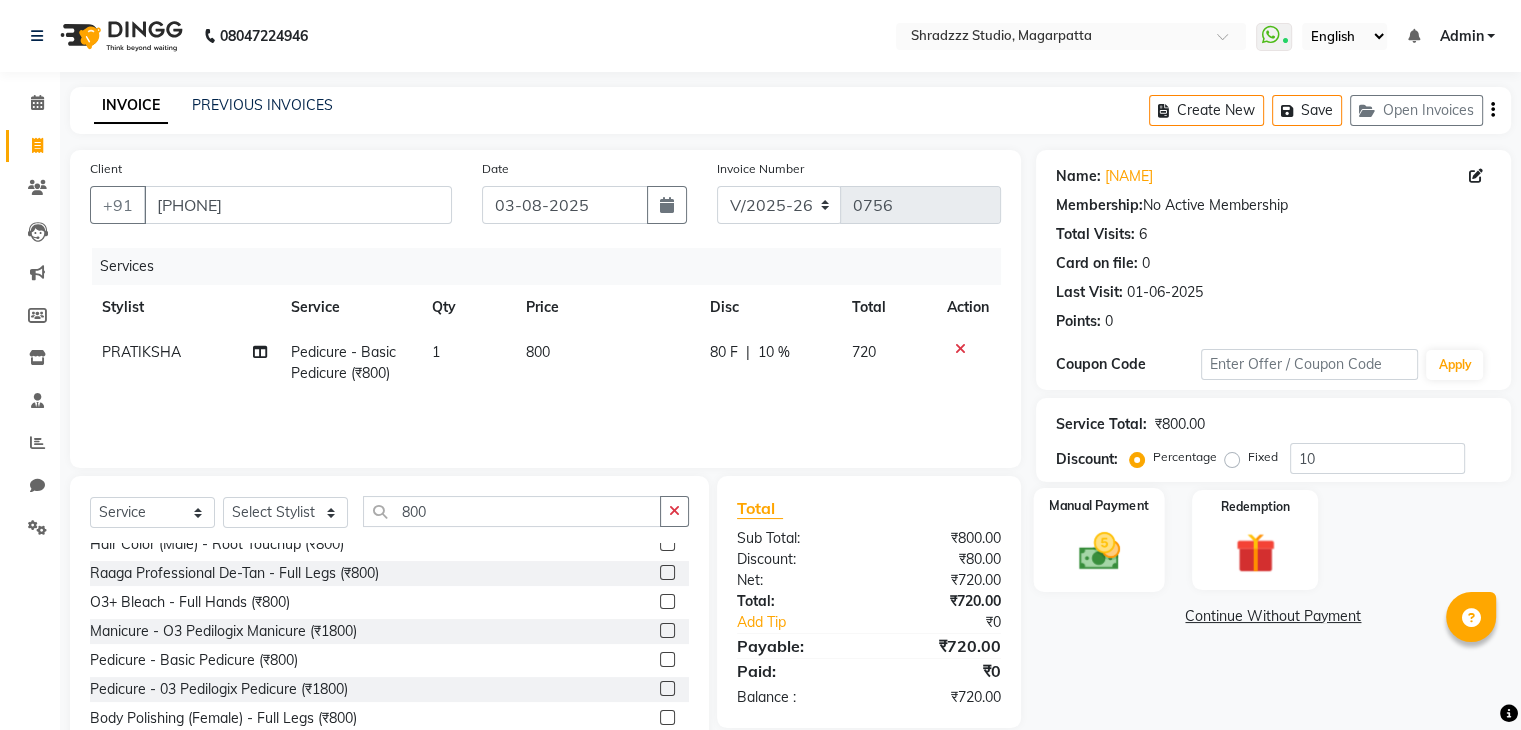 click 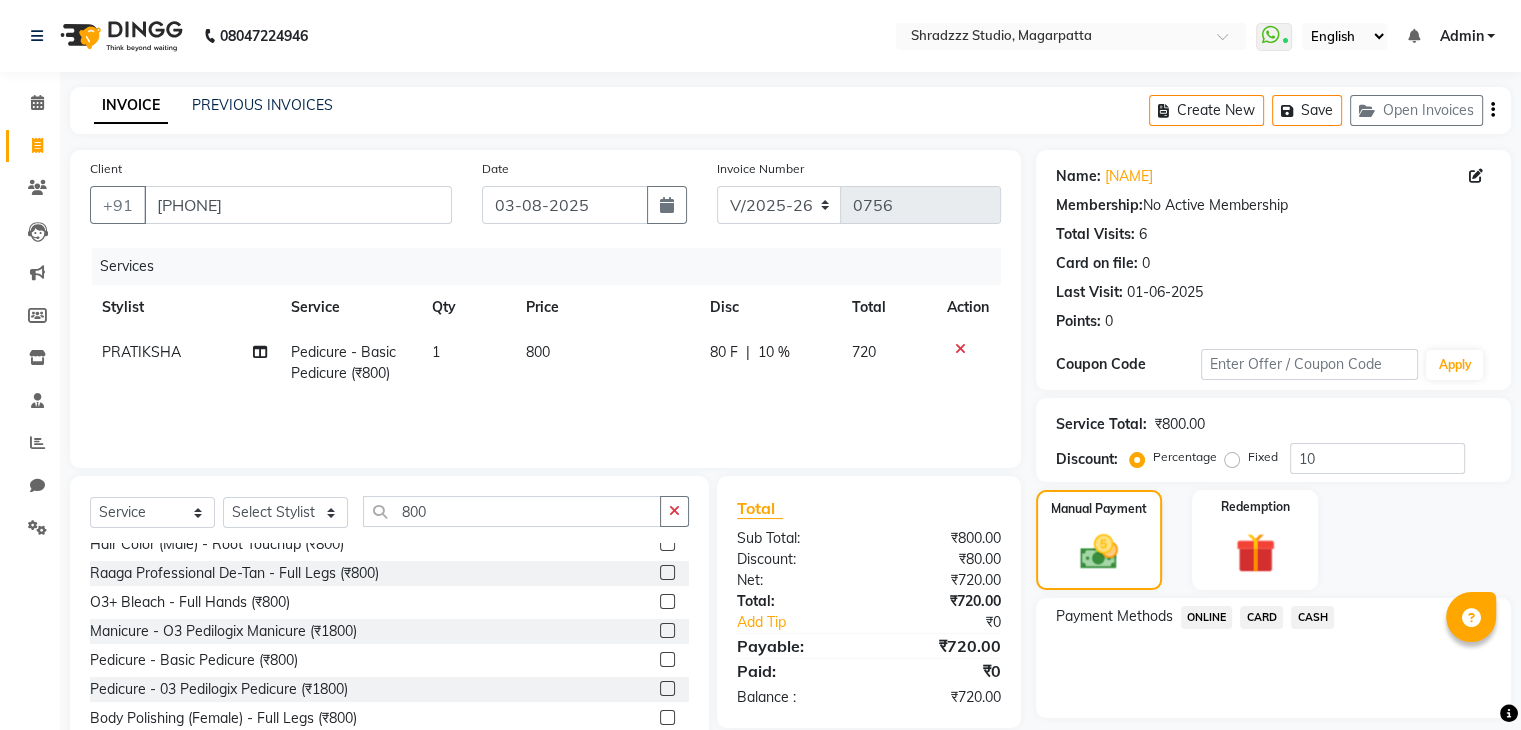 click on "ONLINE" 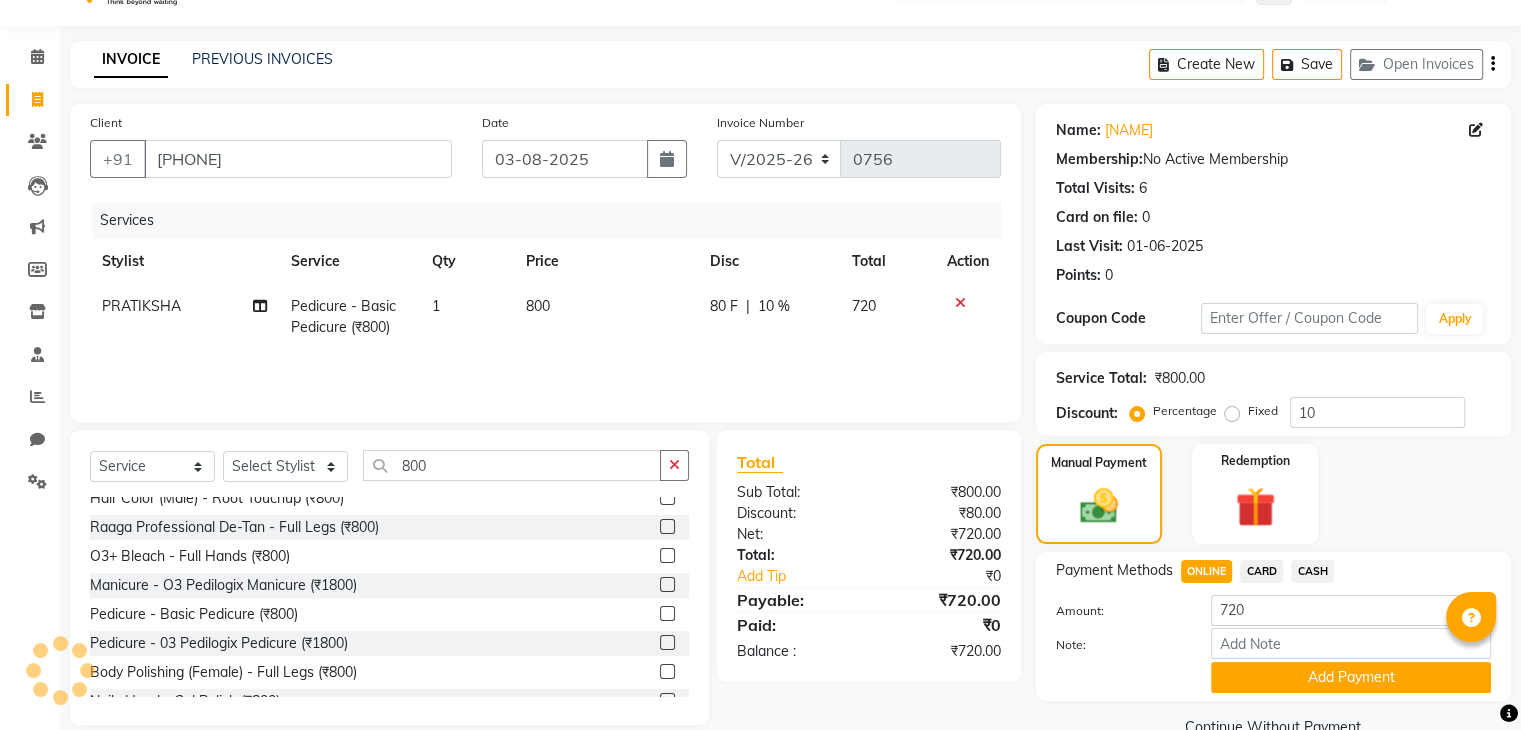 scroll, scrollTop: 72, scrollLeft: 0, axis: vertical 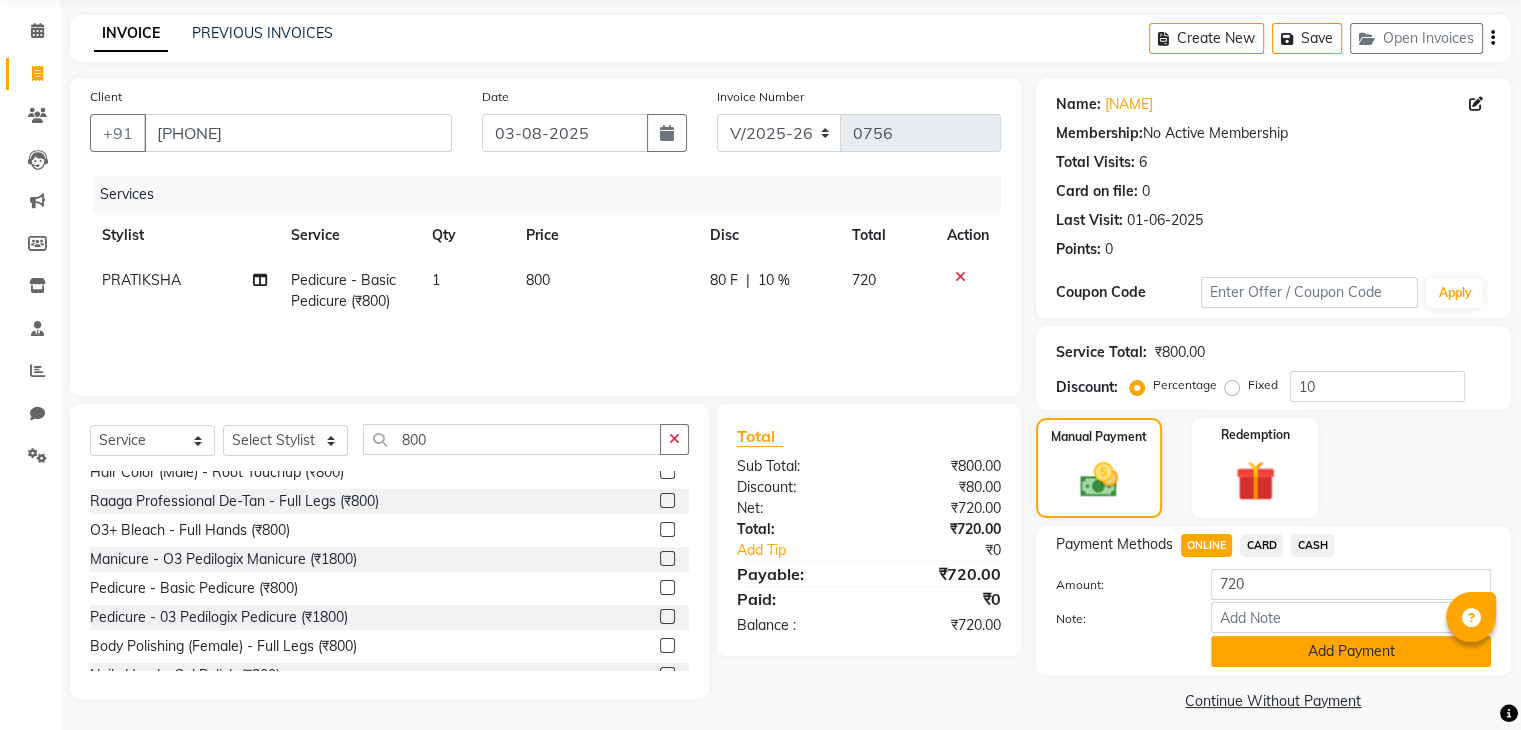 click on "Add Payment" 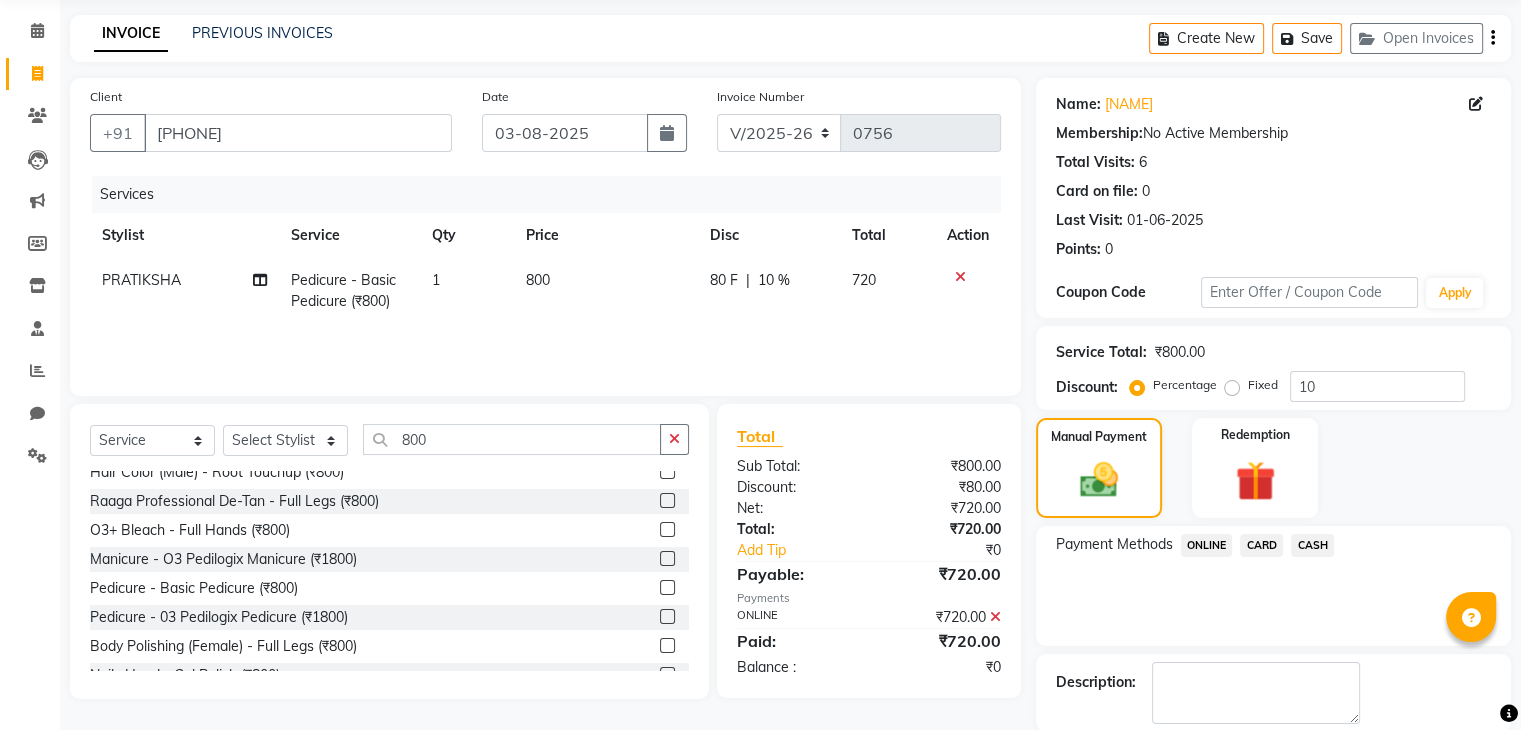 scroll, scrollTop: 171, scrollLeft: 0, axis: vertical 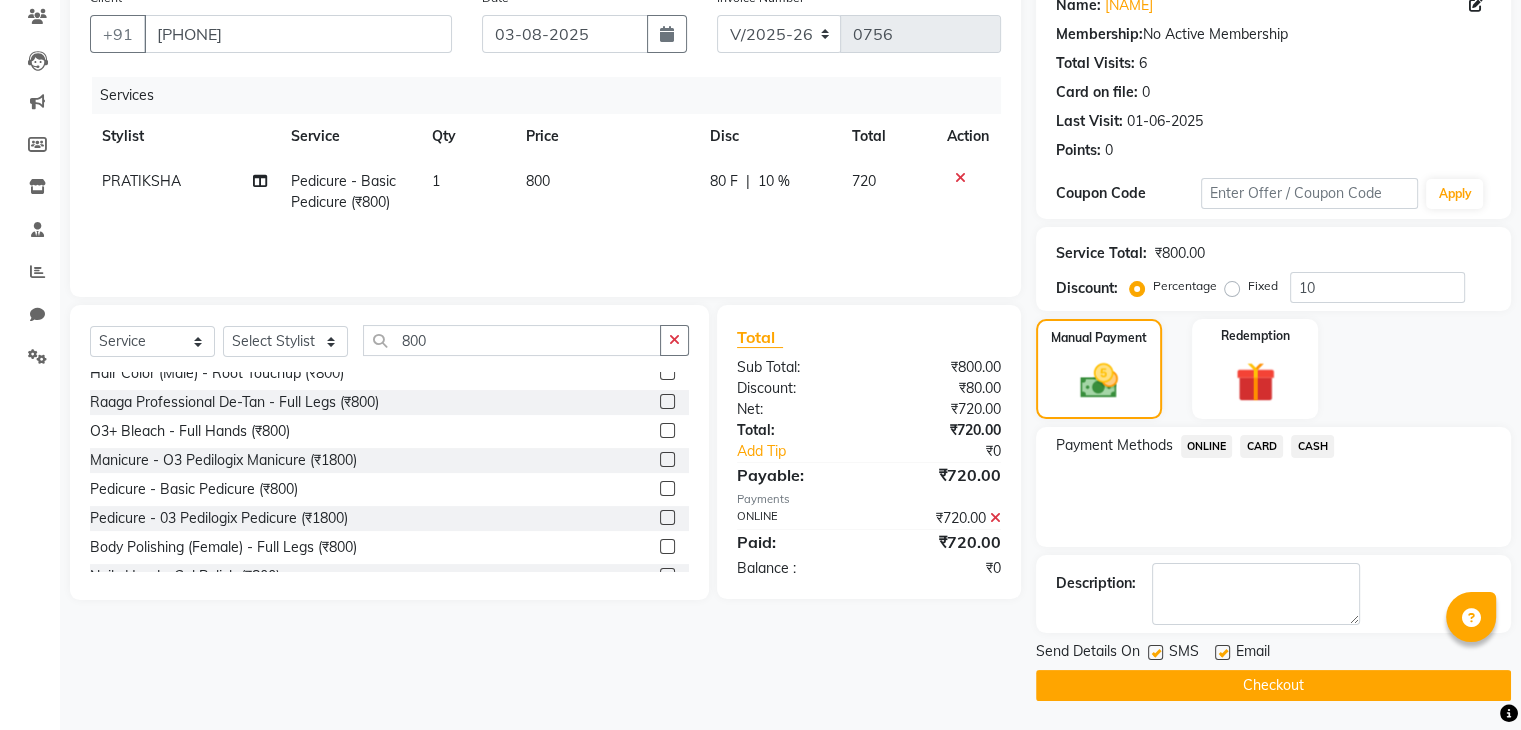 click on "Checkout" 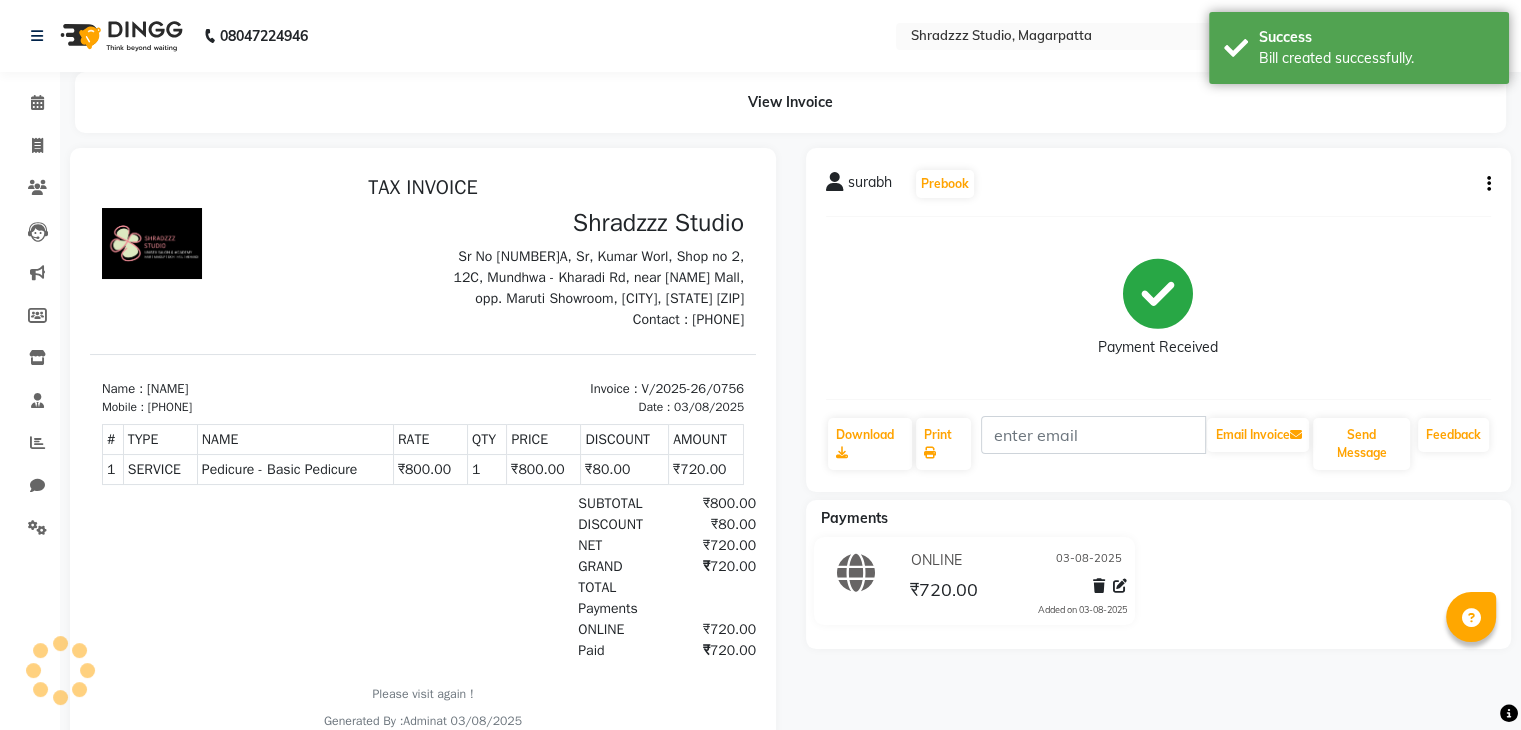 scroll, scrollTop: 0, scrollLeft: 0, axis: both 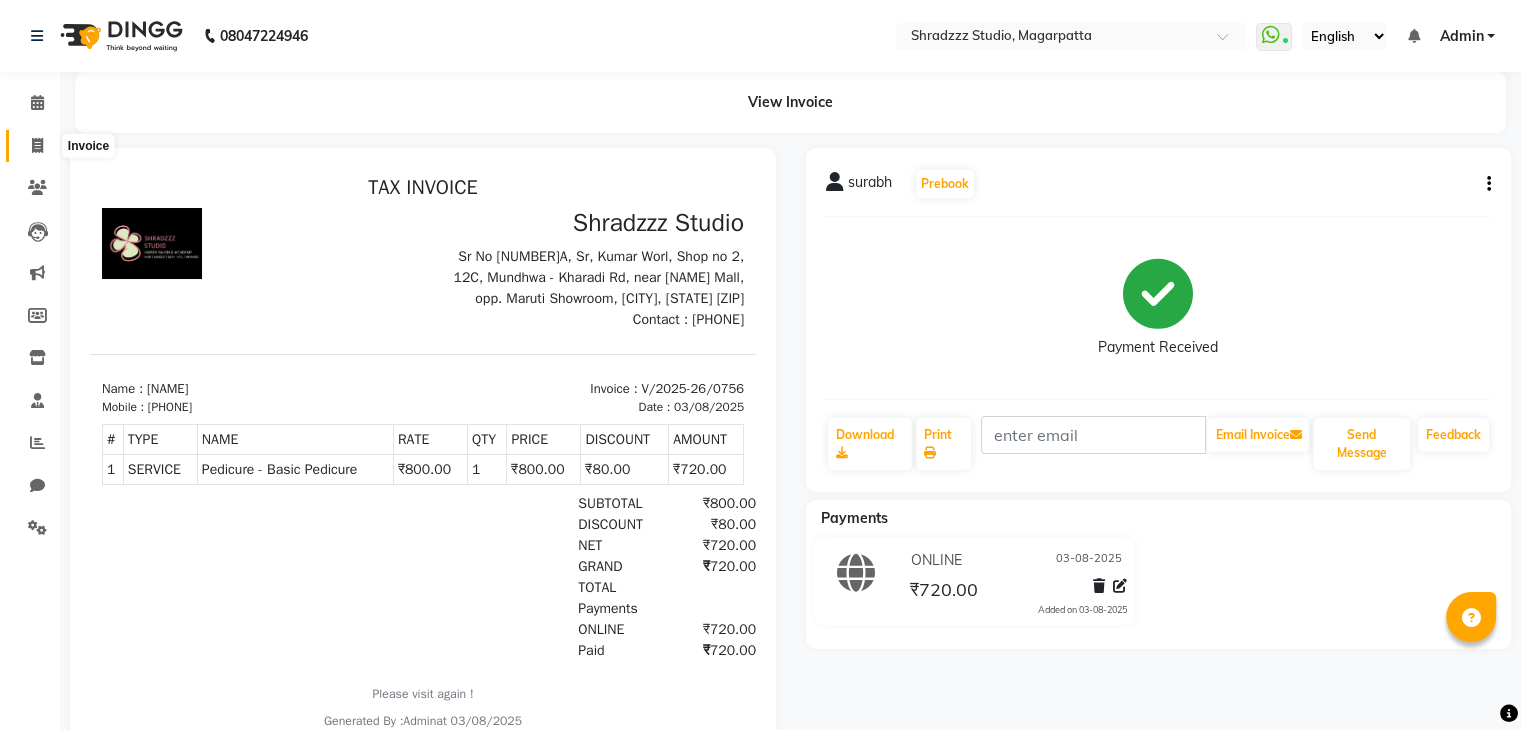 click 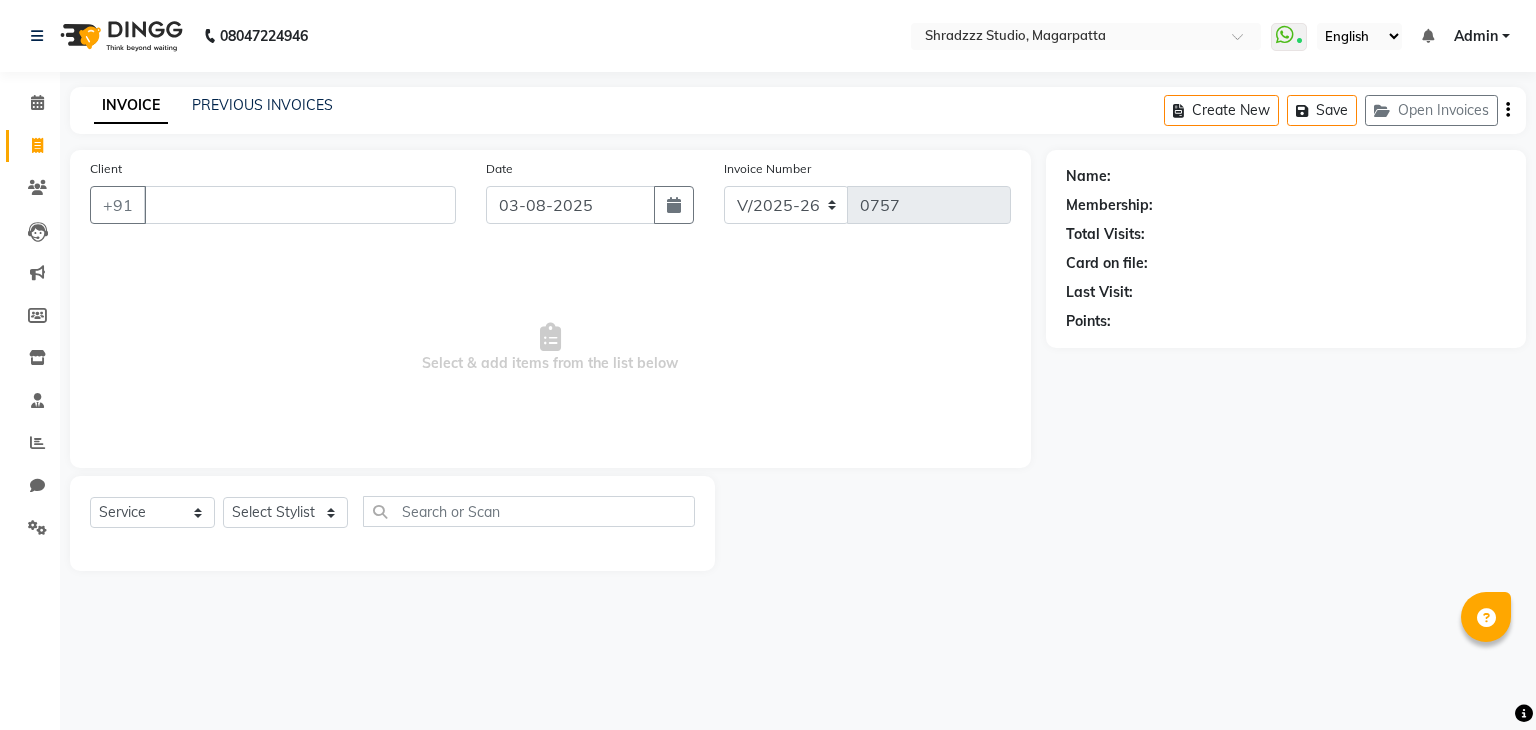 type 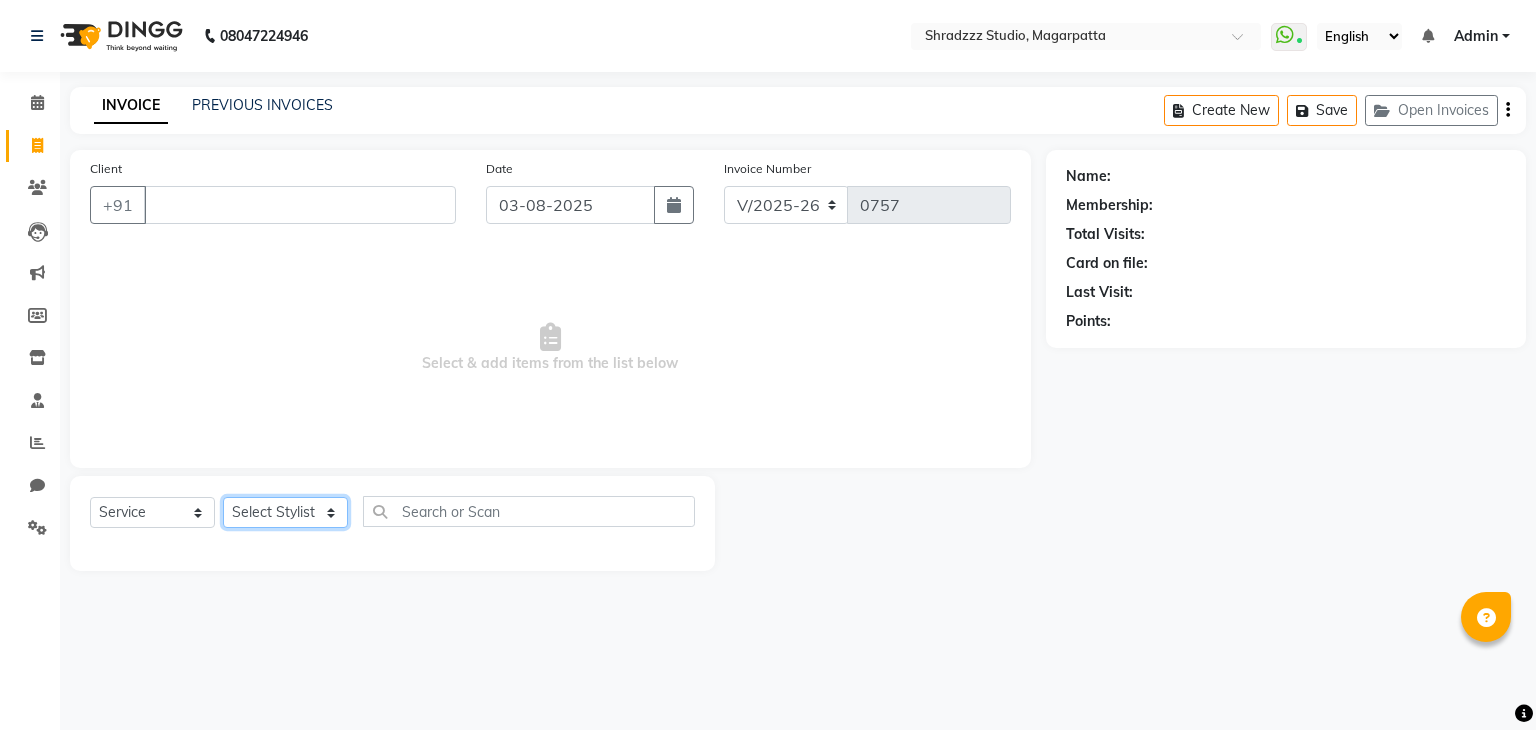click on "Select Stylist [NAME]   [NAME] [NAME] Manager [NAME] [NAME]   [NAME] [NAME] [NAME]" 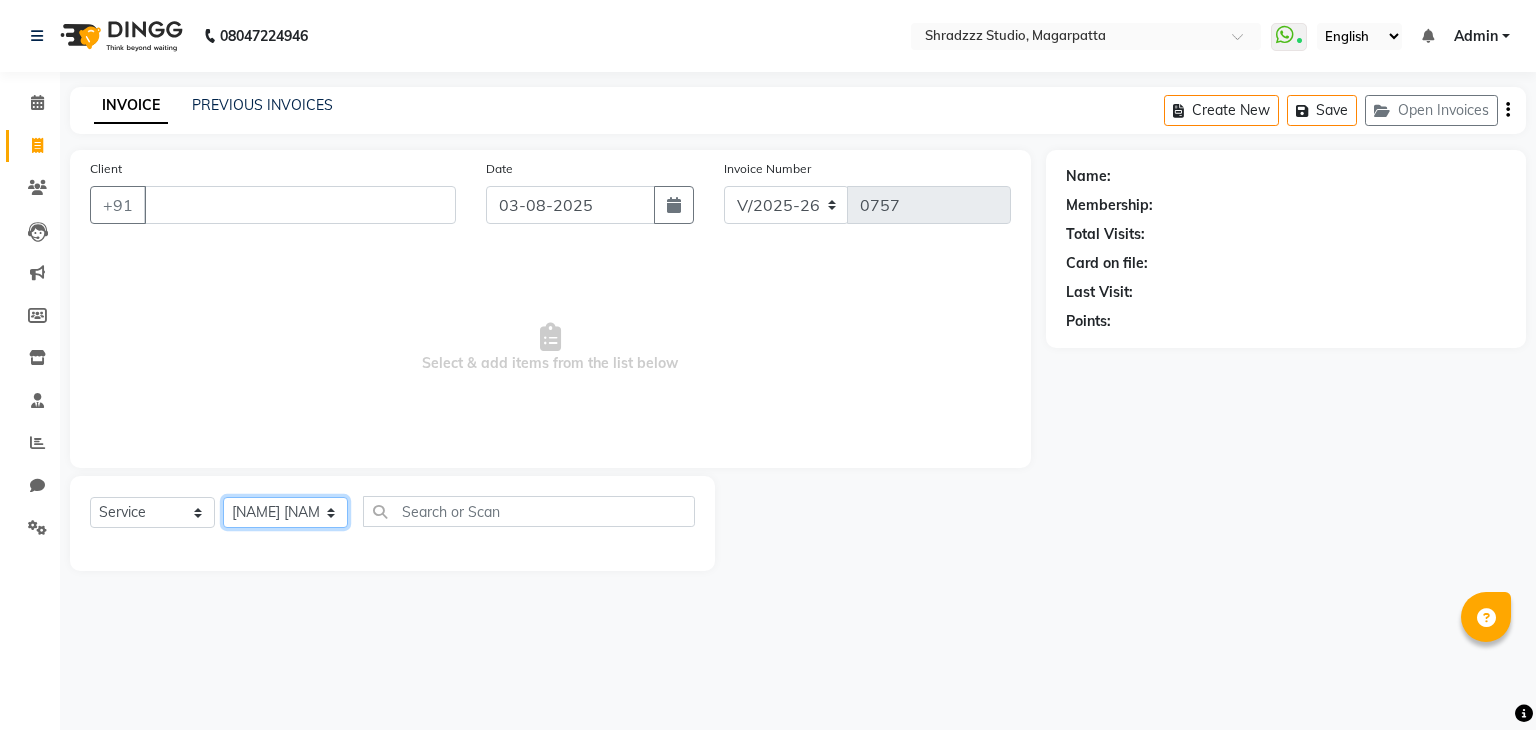 click on "Select Stylist [NAME]   [NAME] [NAME] Manager [NAME] [NAME]   [NAME] [NAME] [NAME]" 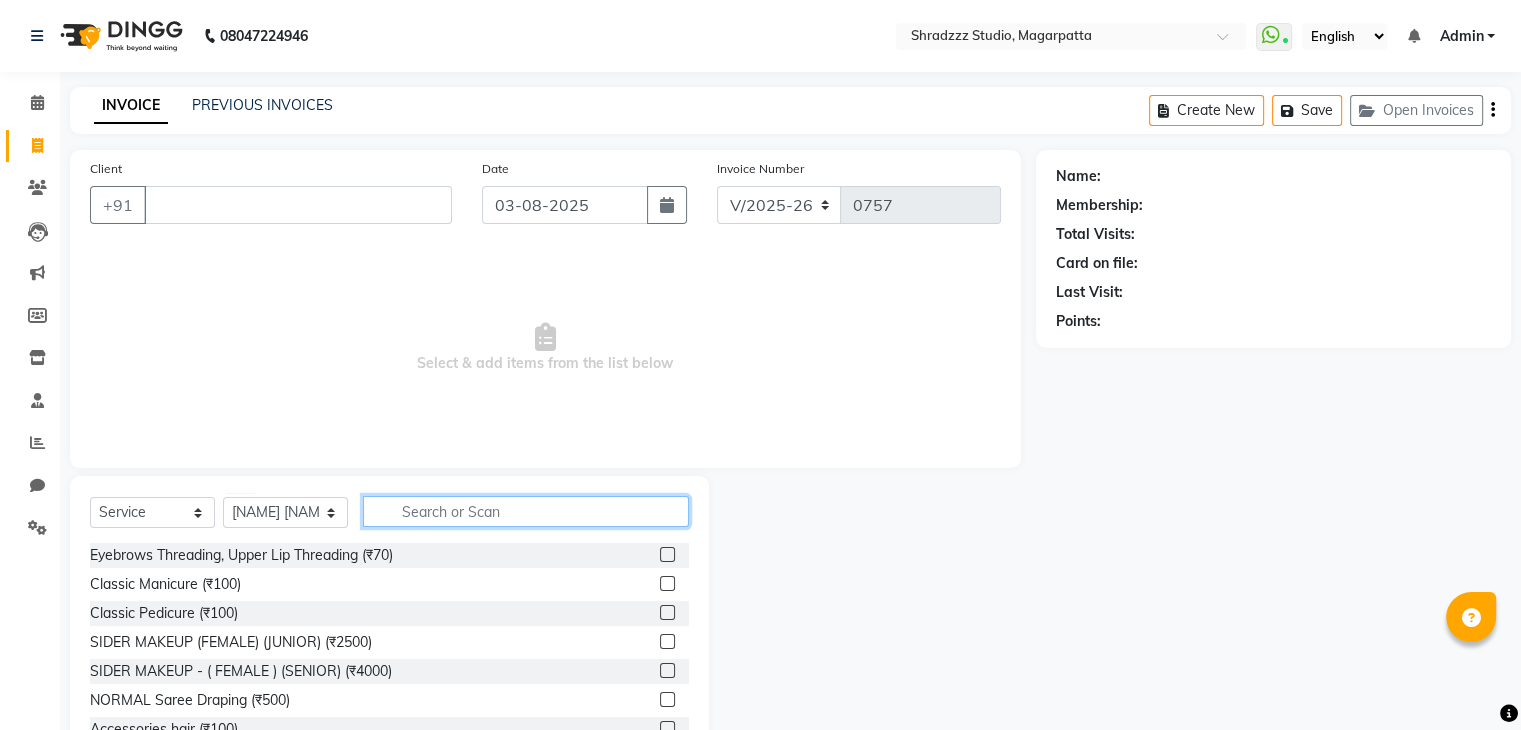 click 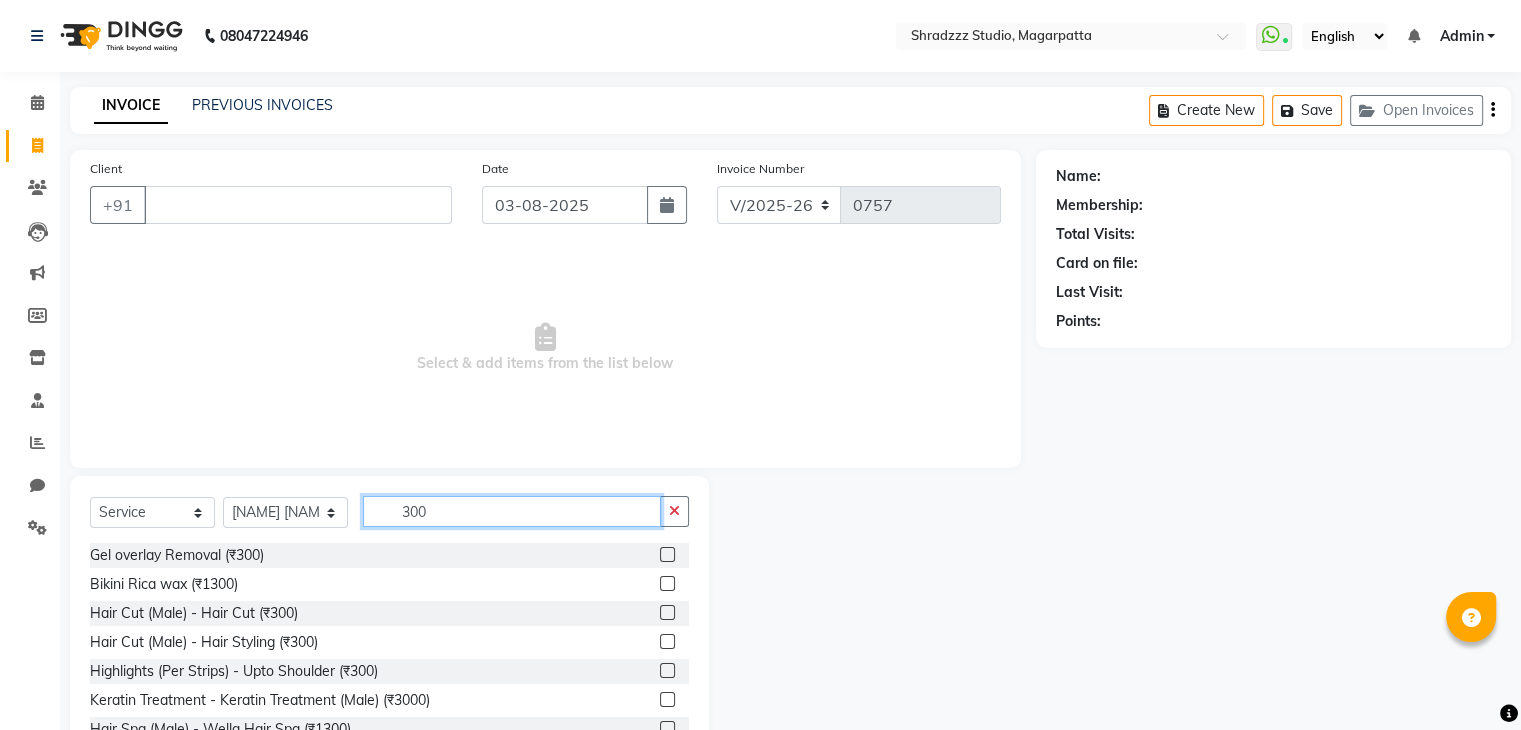 type on "300" 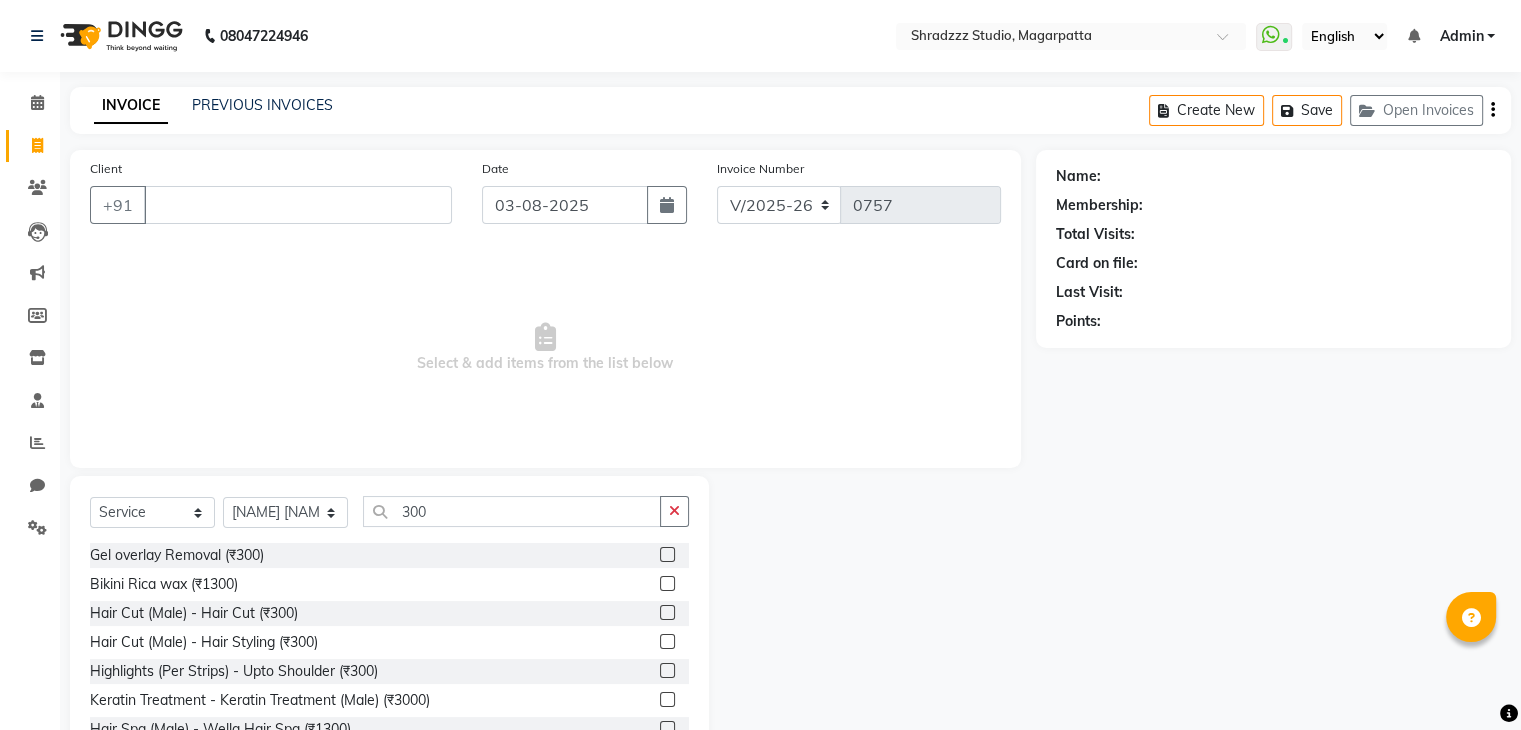 click on "Hair Cut (Male) - Hair Cut (₹300)" 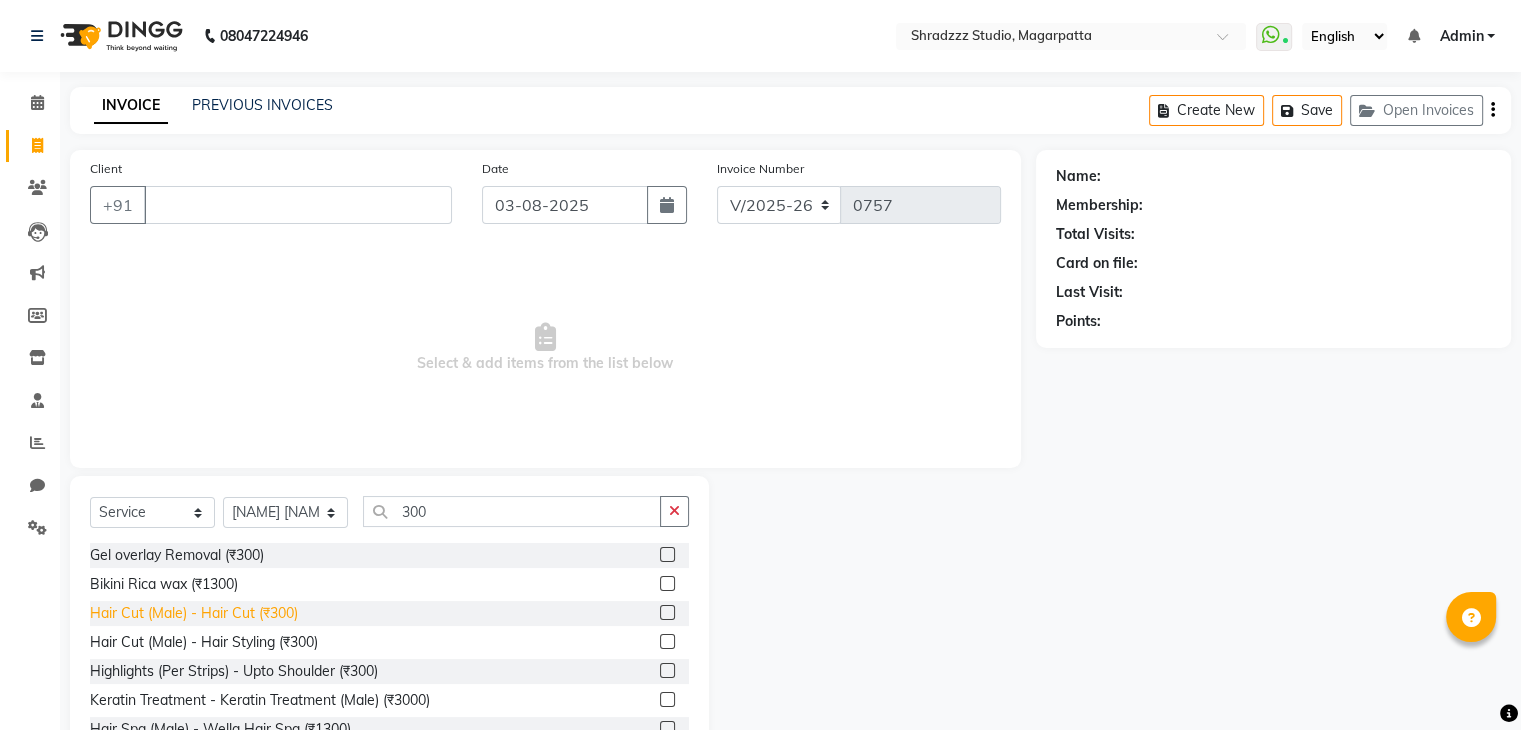 click on "Hair Cut (Male) - Hair Cut (₹300)" 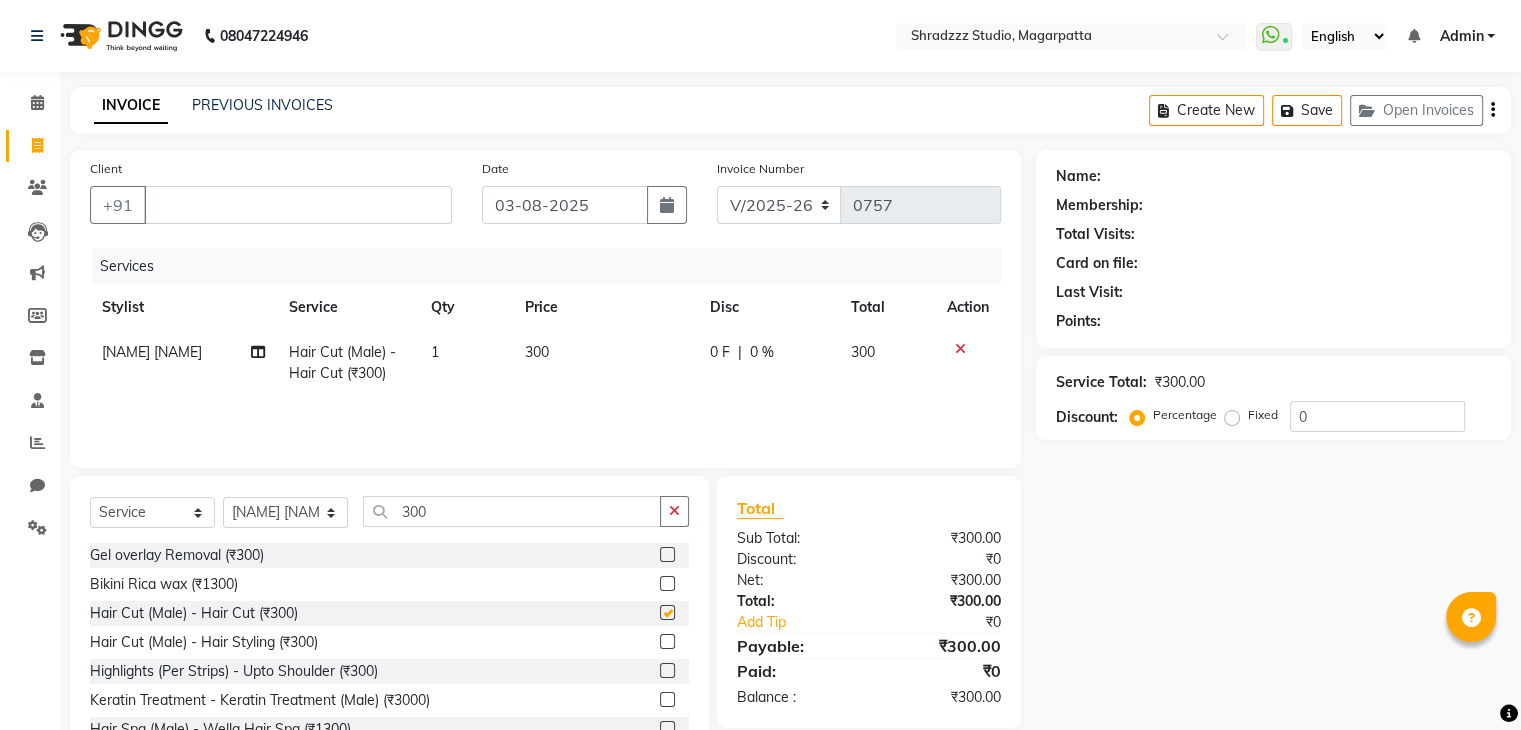 checkbox on "false" 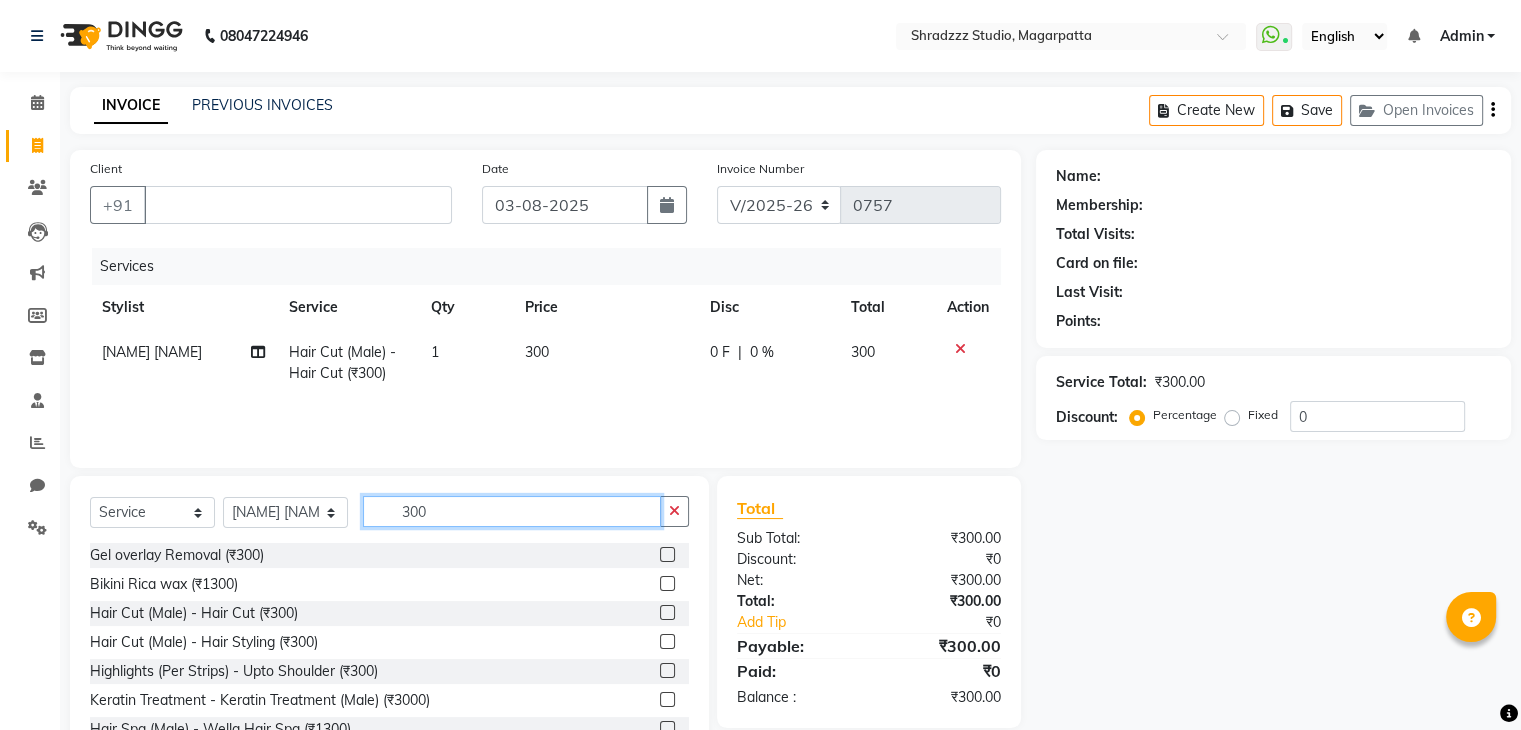 click on "300" 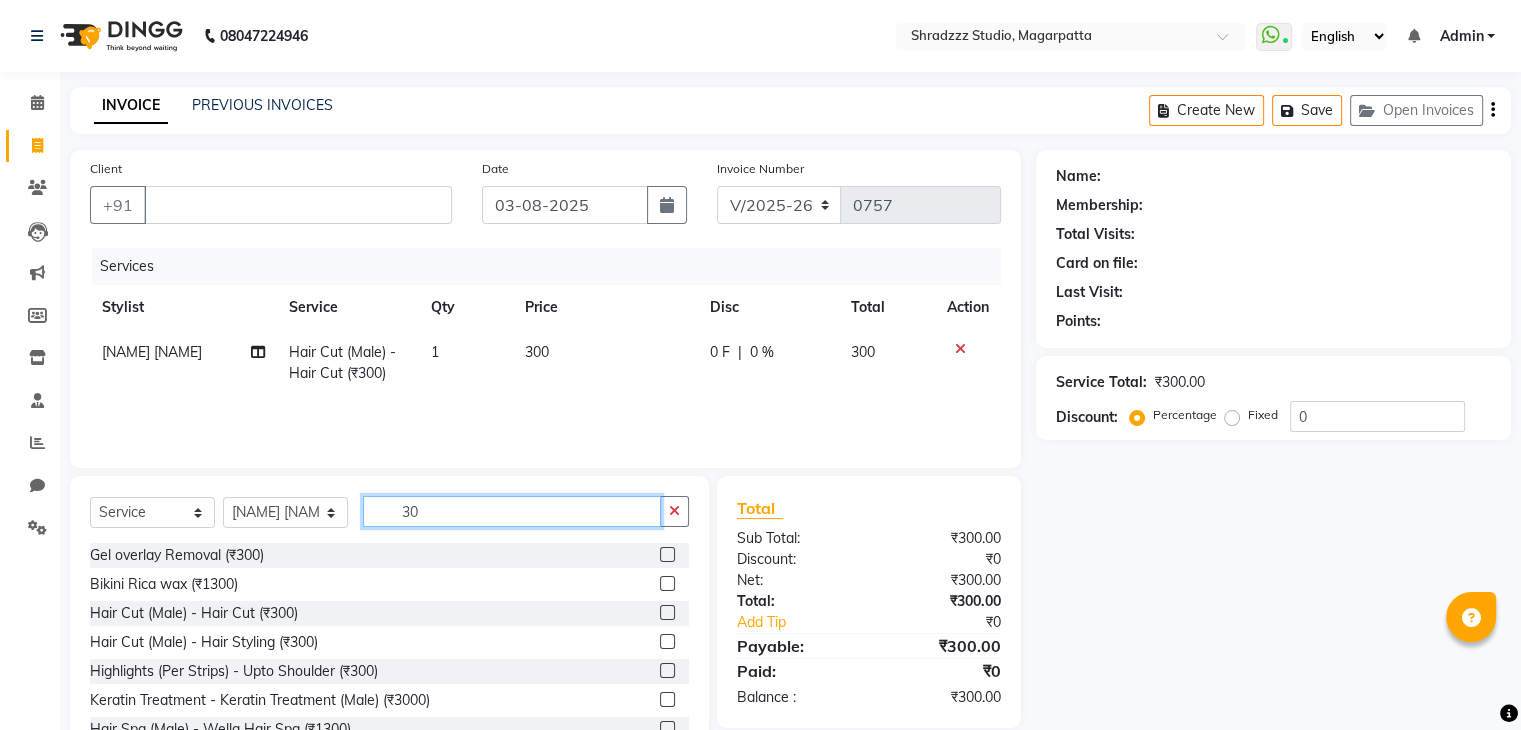 type on "3" 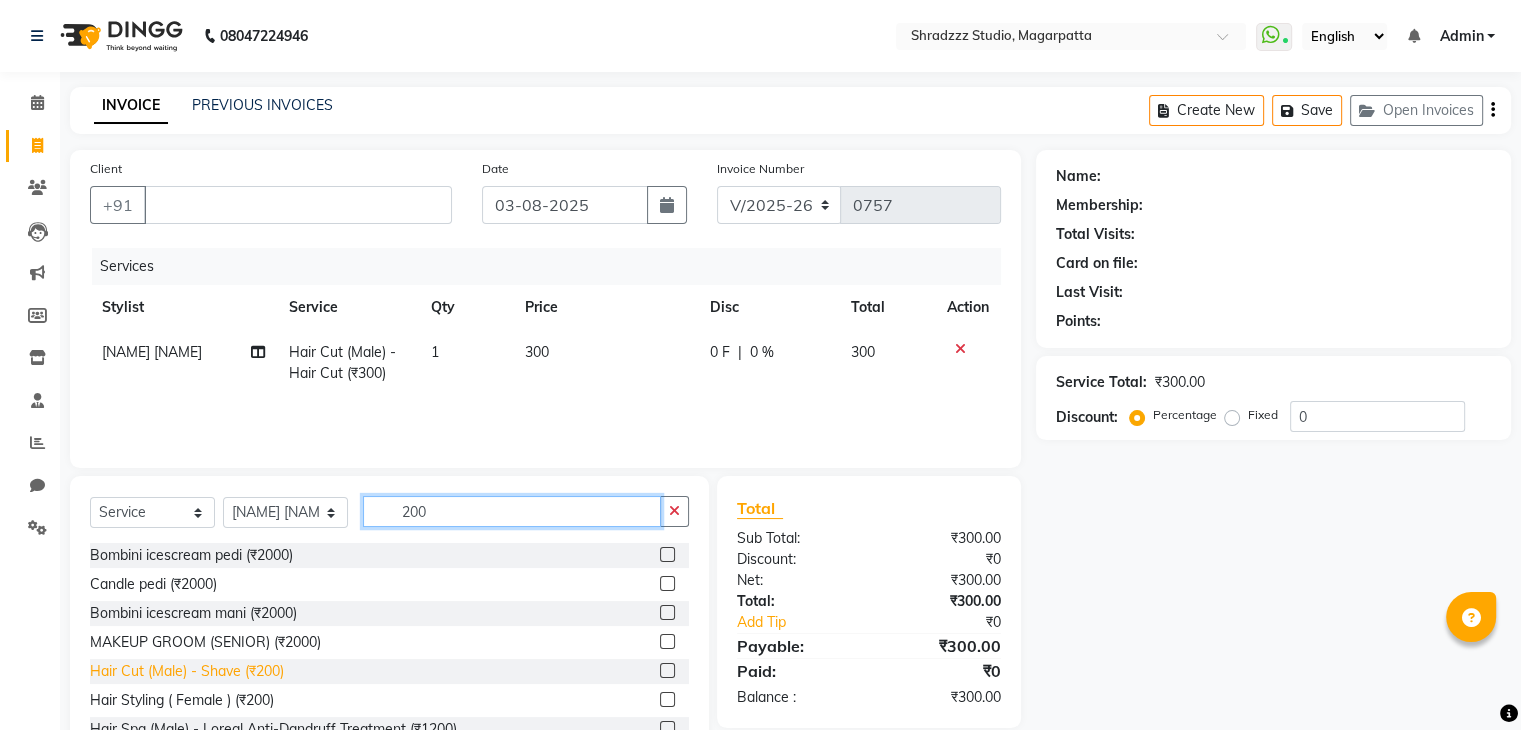 type on "200" 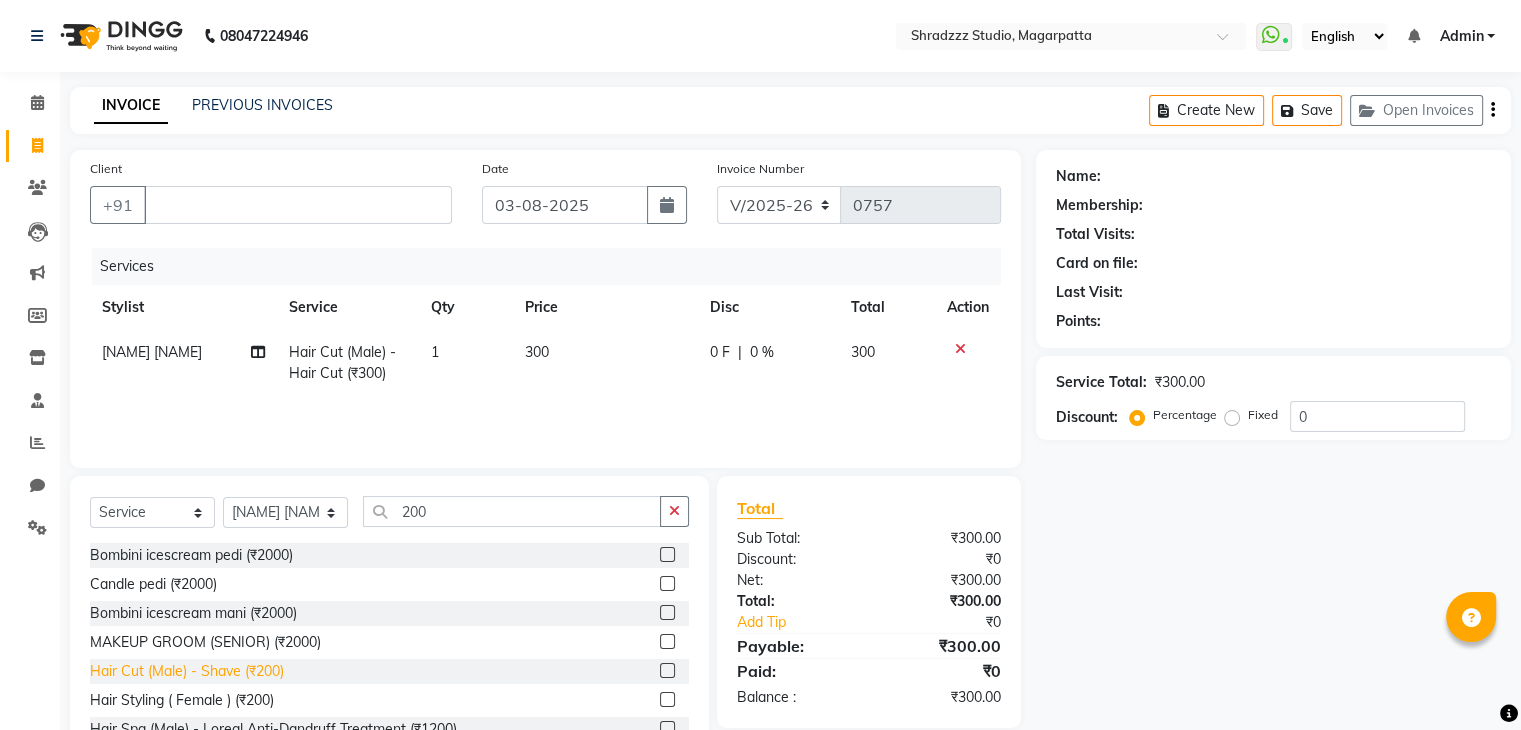 click on "Hair Cut (Male) - Shave (₹200)" 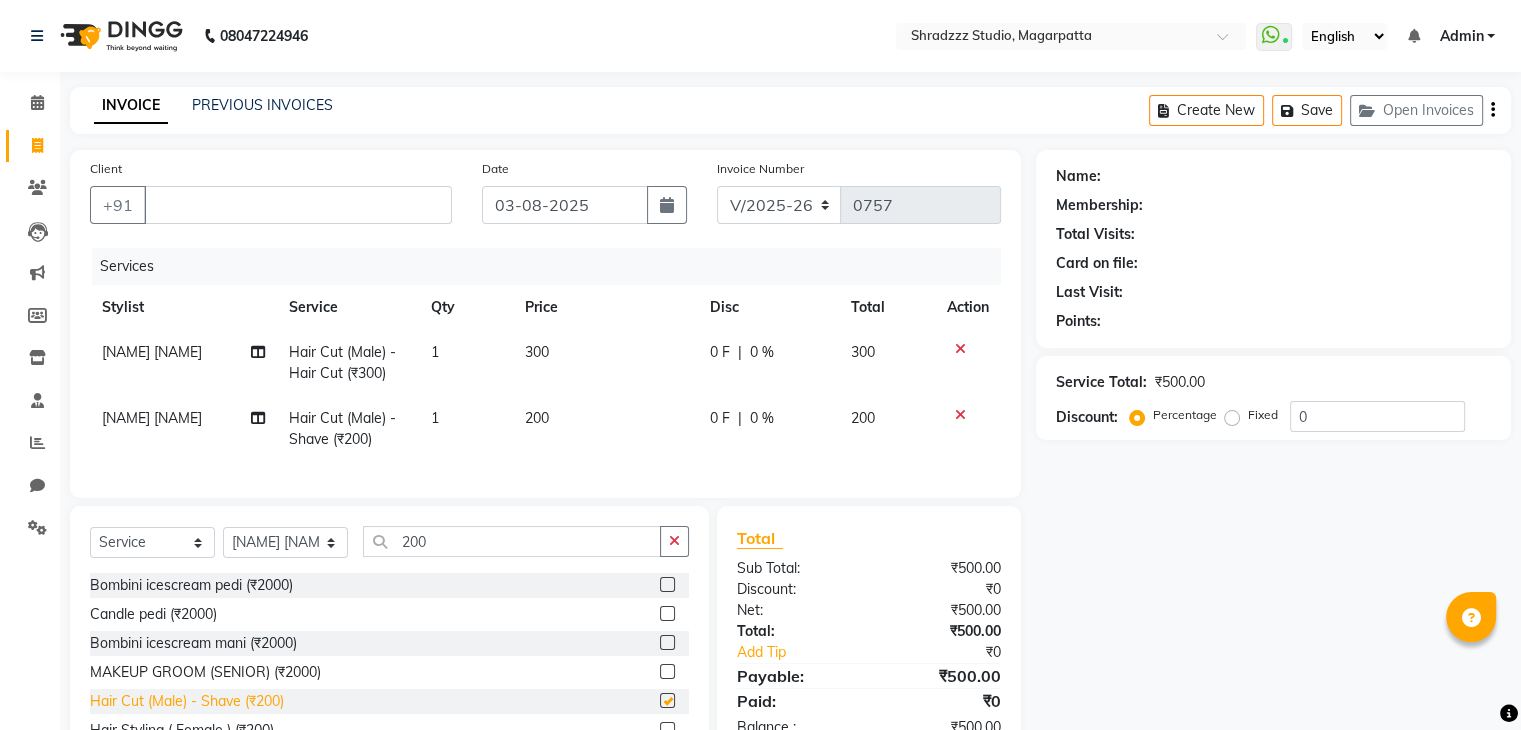 checkbox on "false" 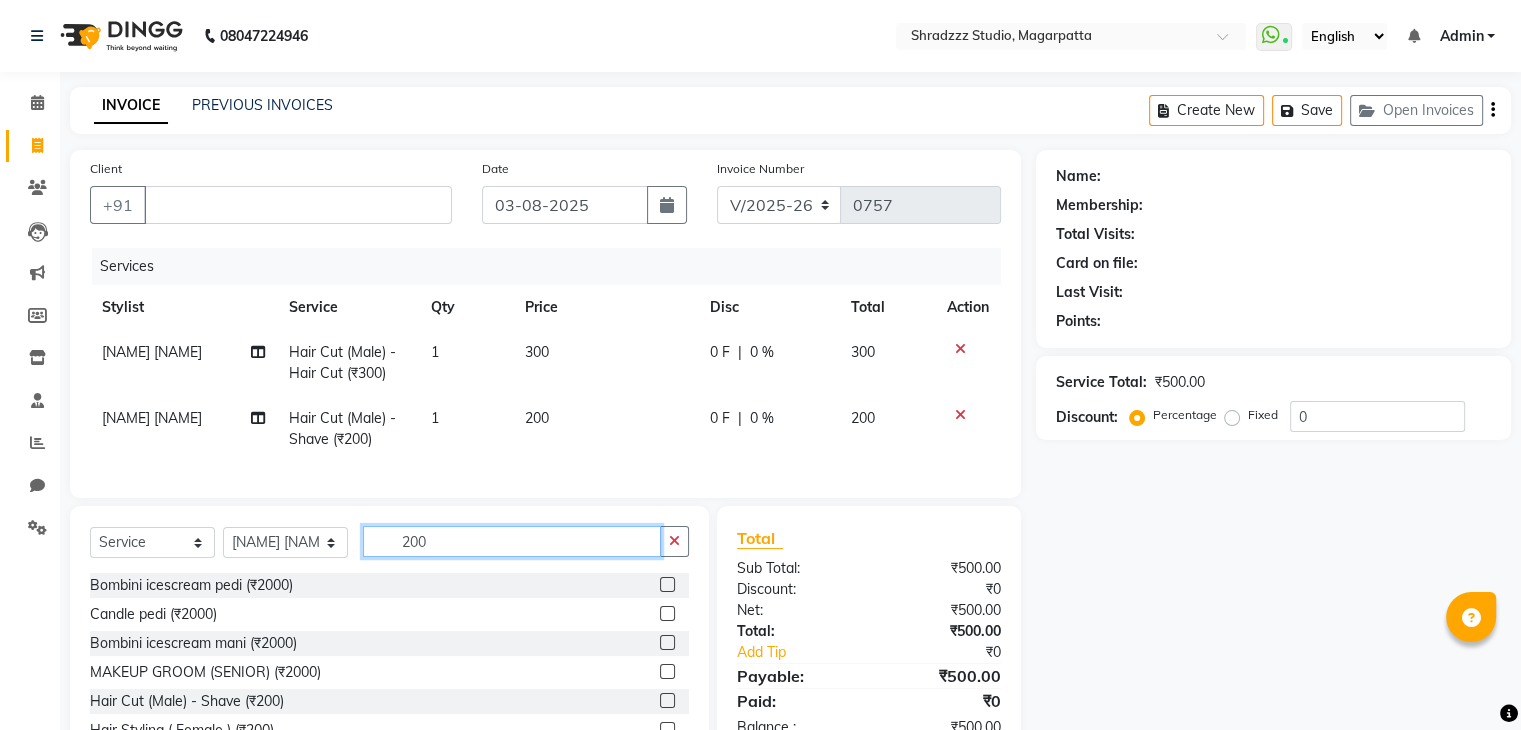 click on "200" 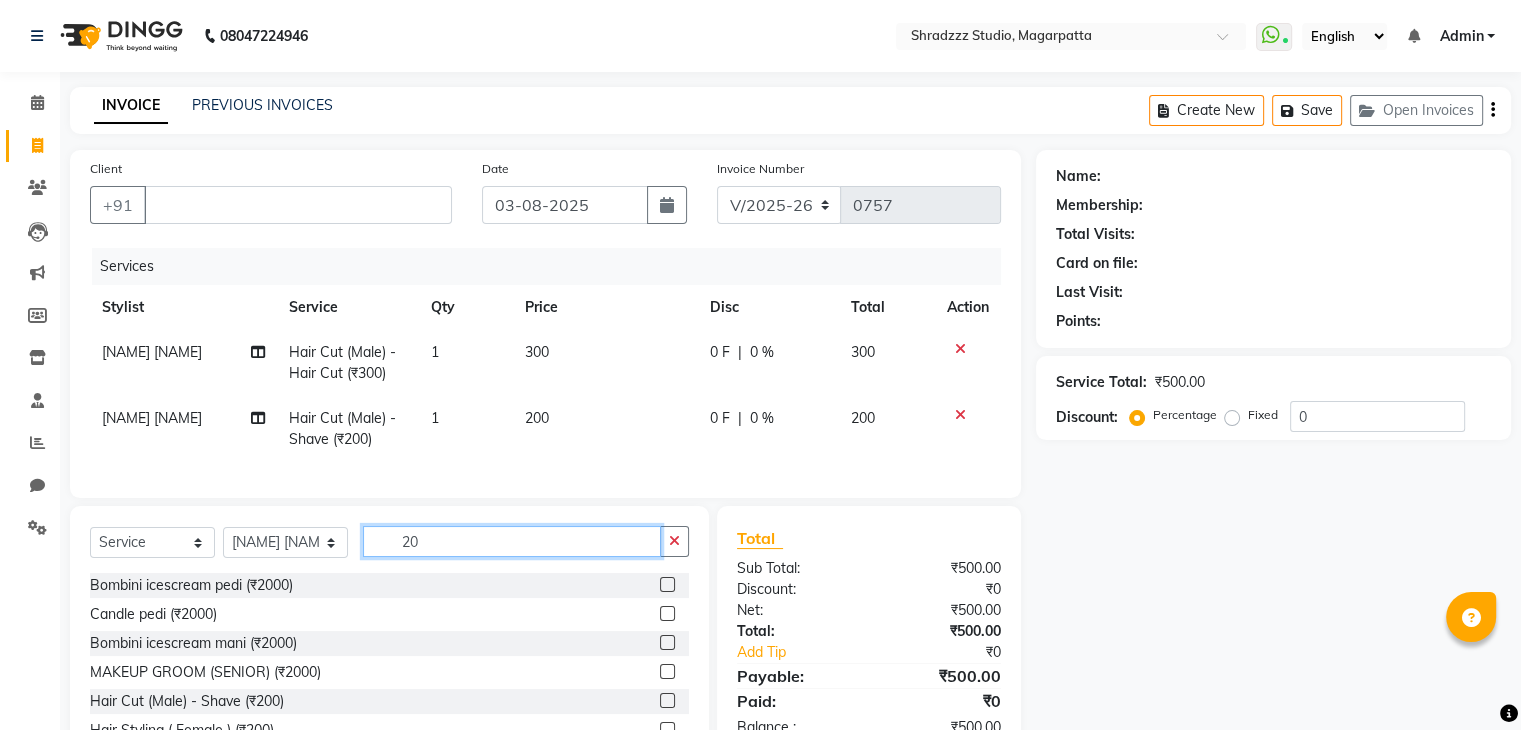 type on "2" 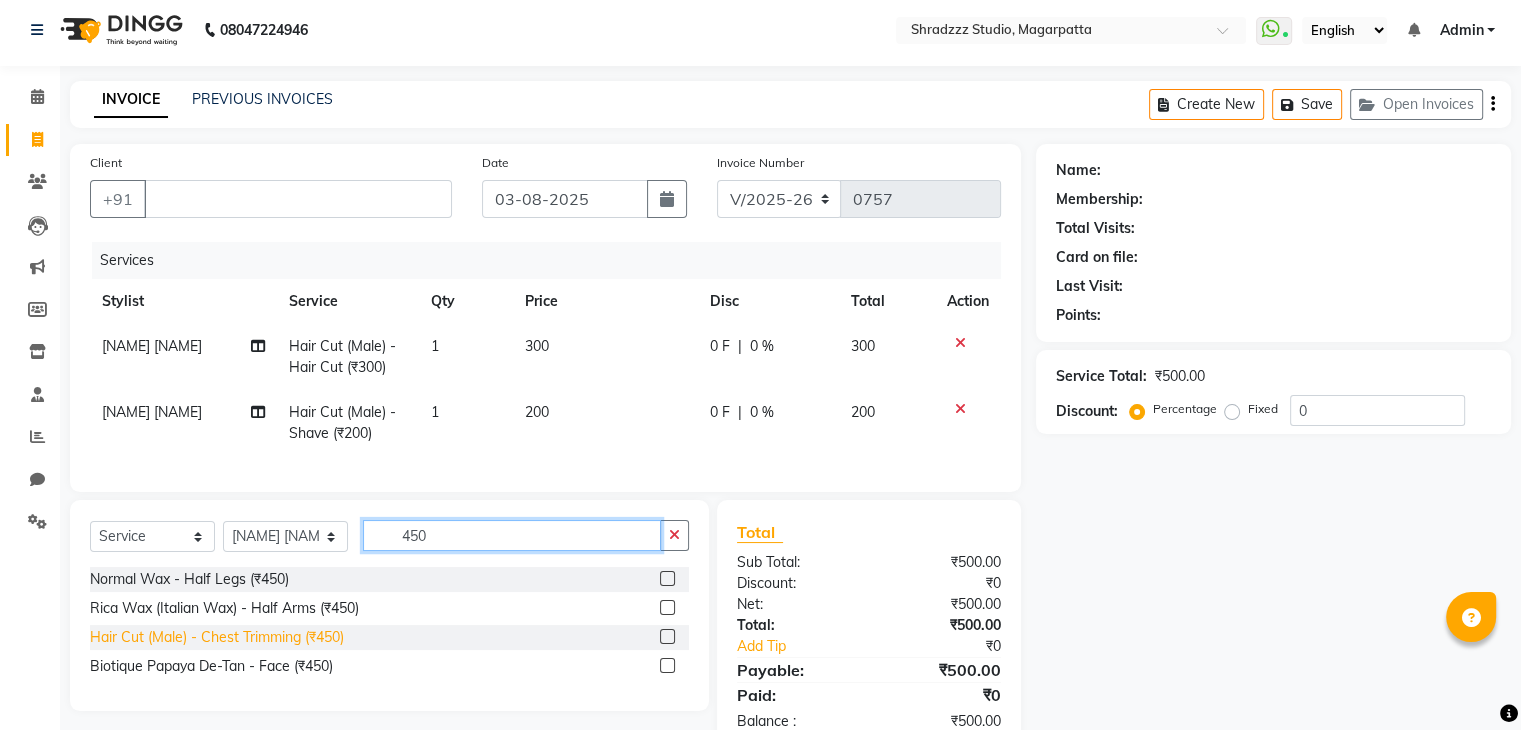 scroll, scrollTop: 74, scrollLeft: 0, axis: vertical 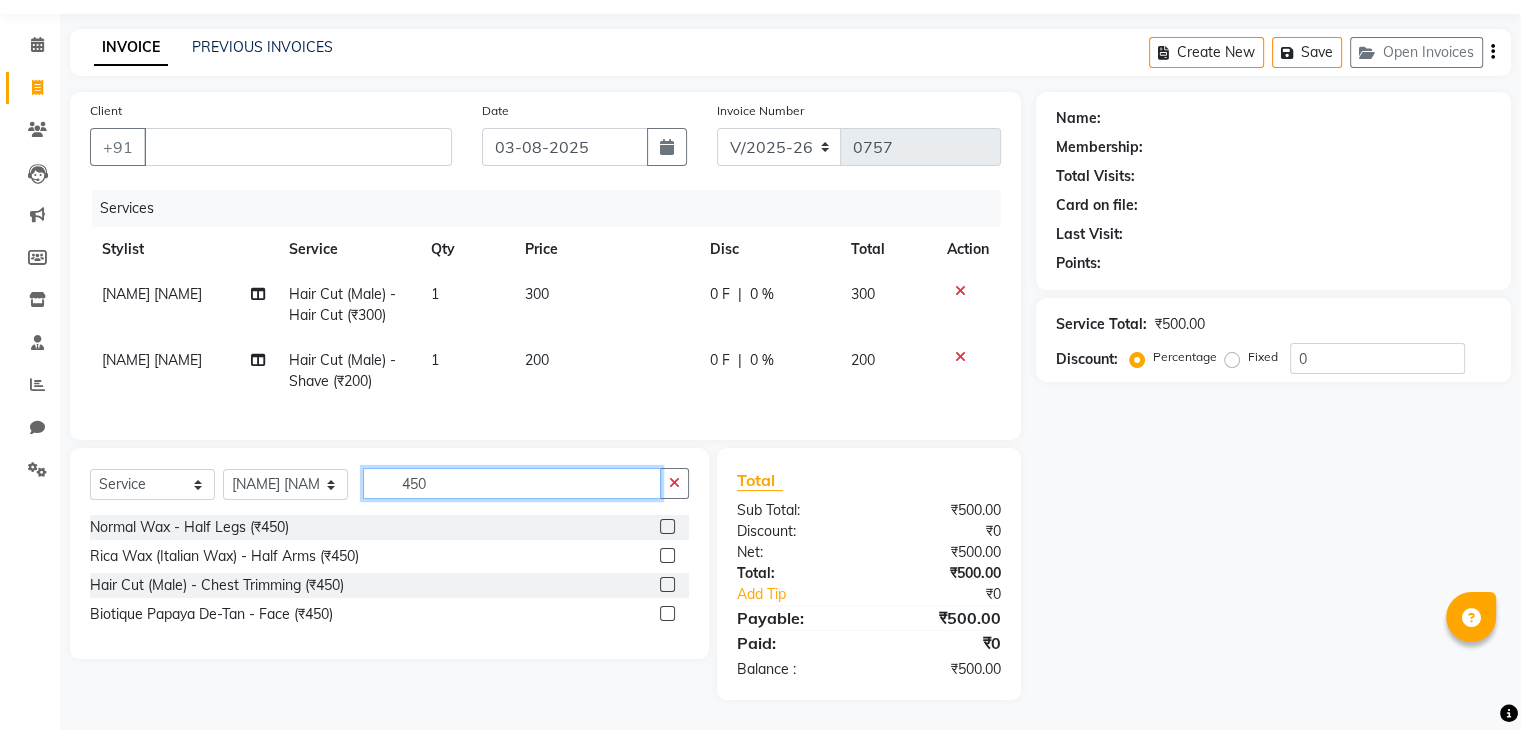 click on "450" 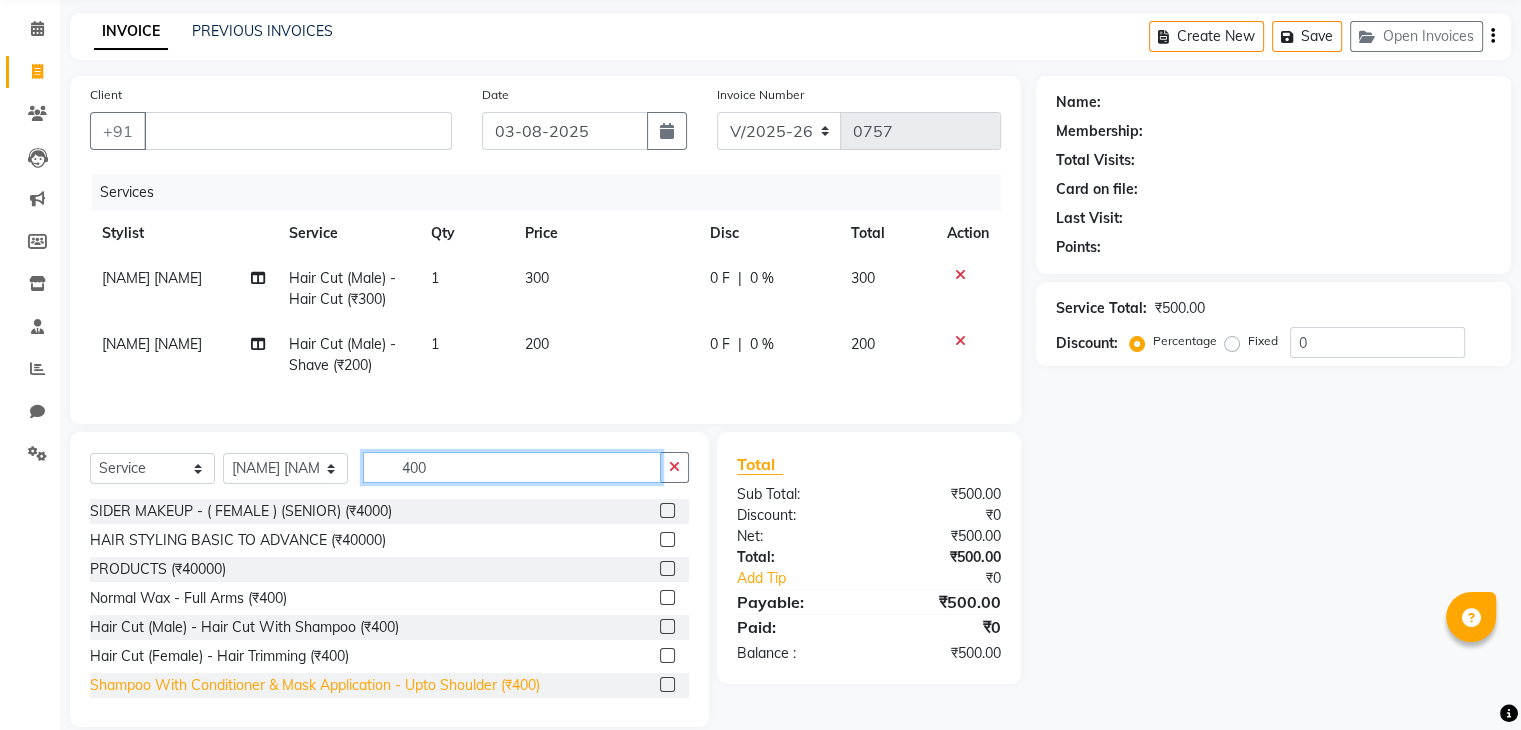 type on "400" 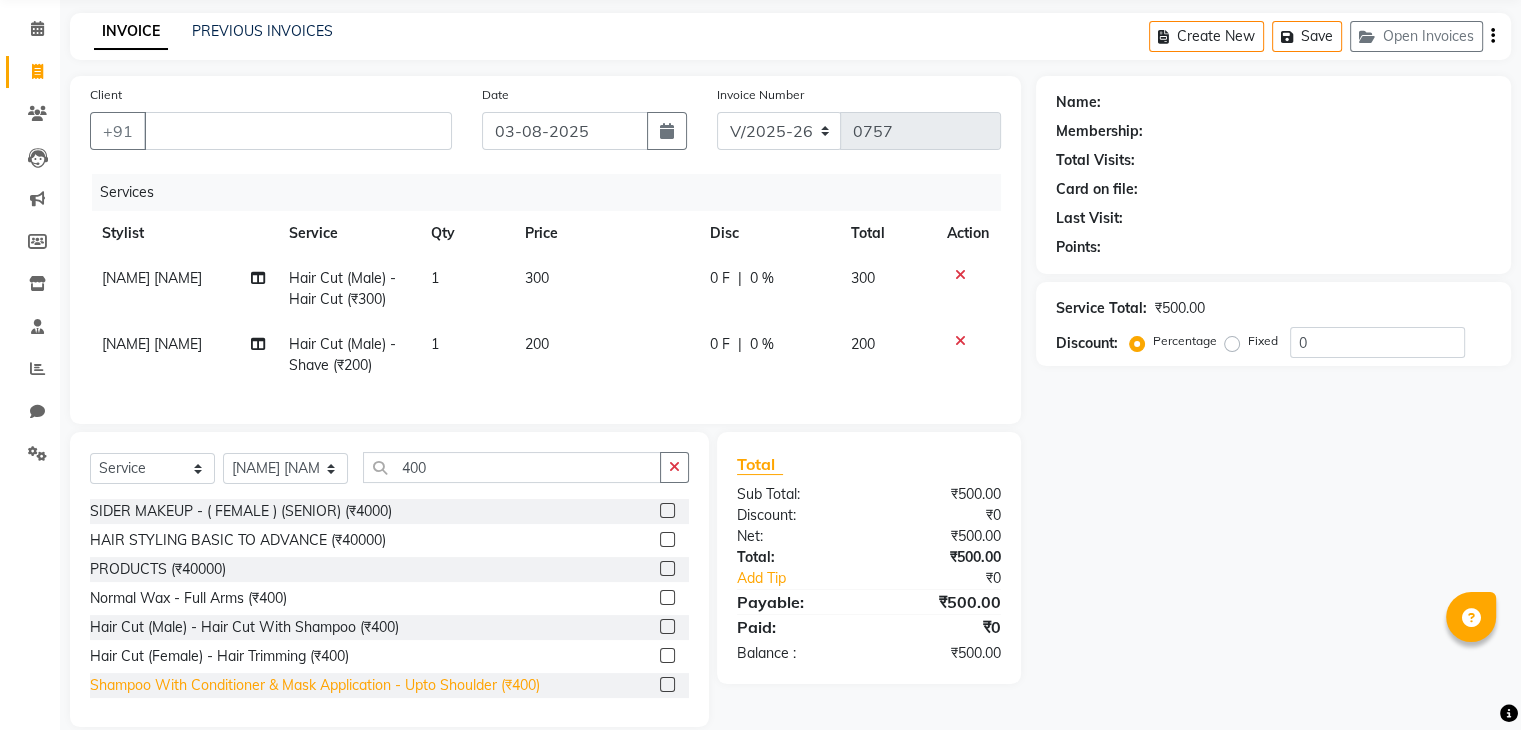 click on "Shampoo With Conditioner & Mask Application - Upto Shoulder (₹400)" 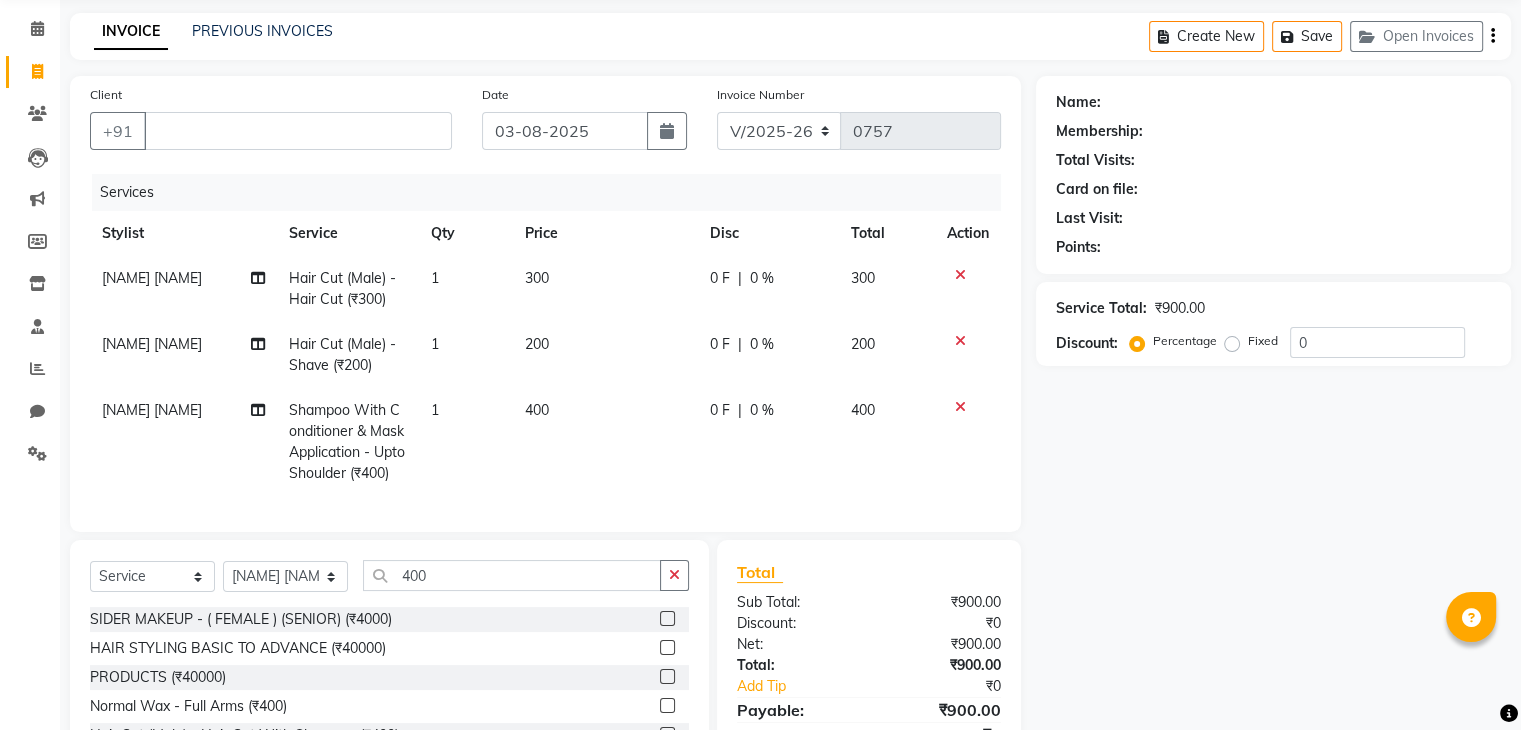 checkbox on "false" 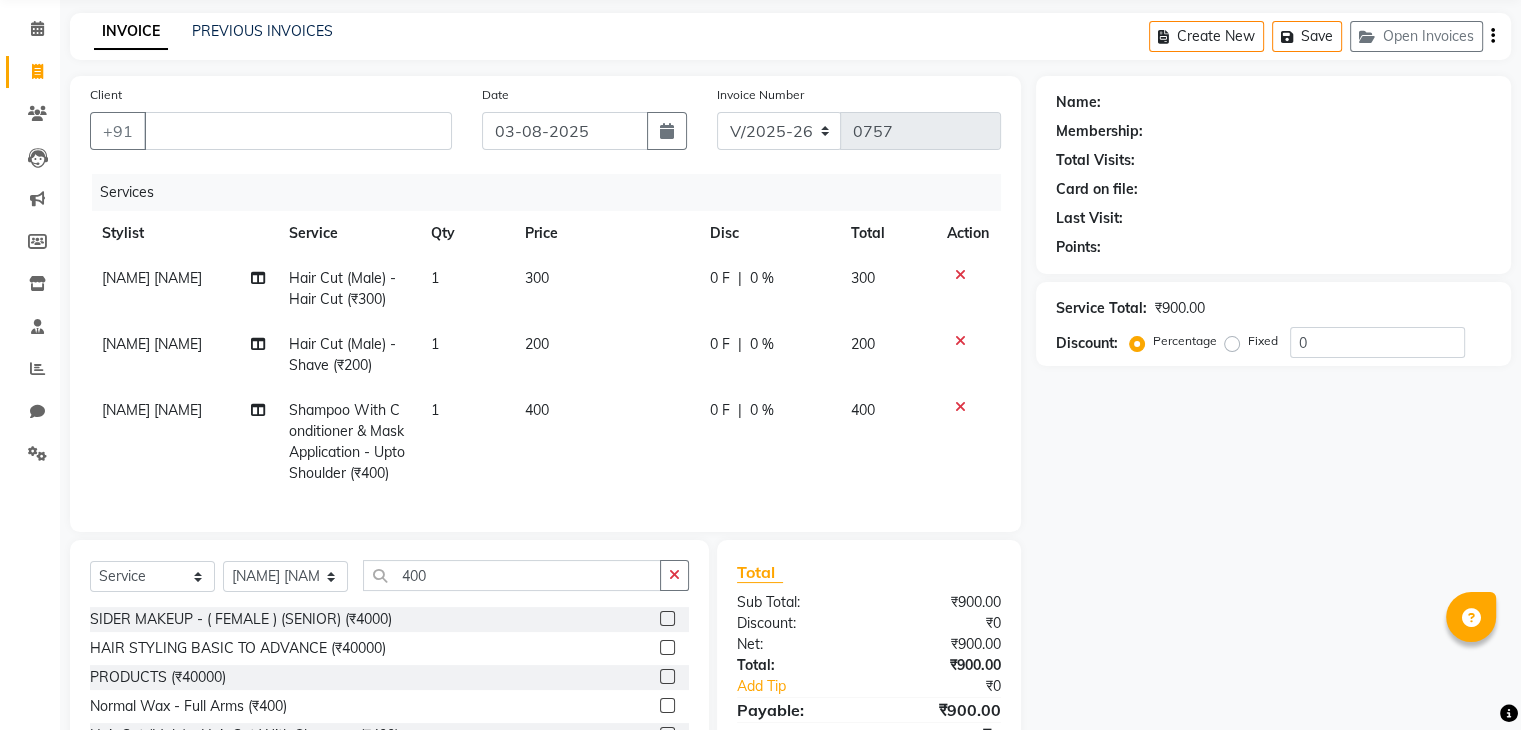 scroll, scrollTop: 225, scrollLeft: 0, axis: vertical 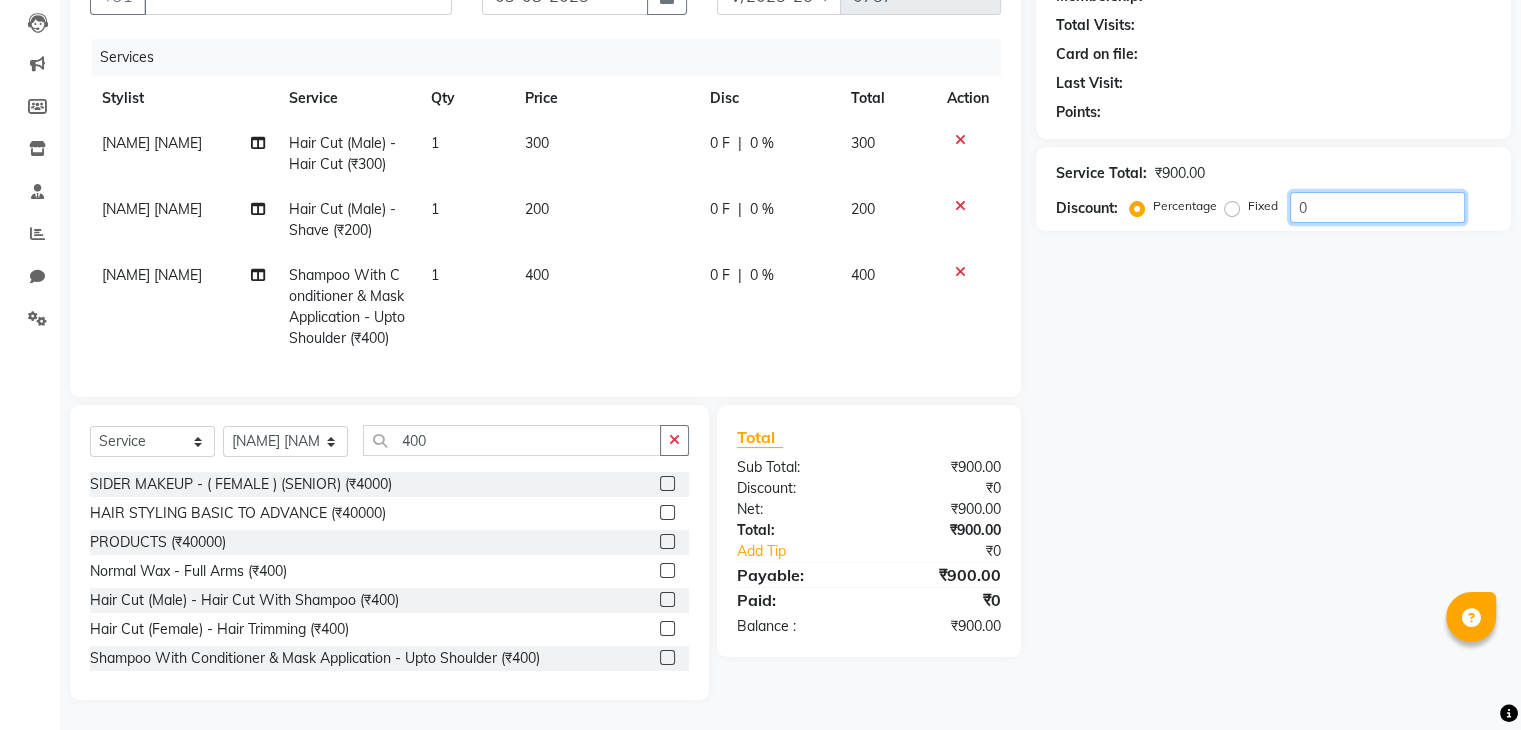 click on "0" 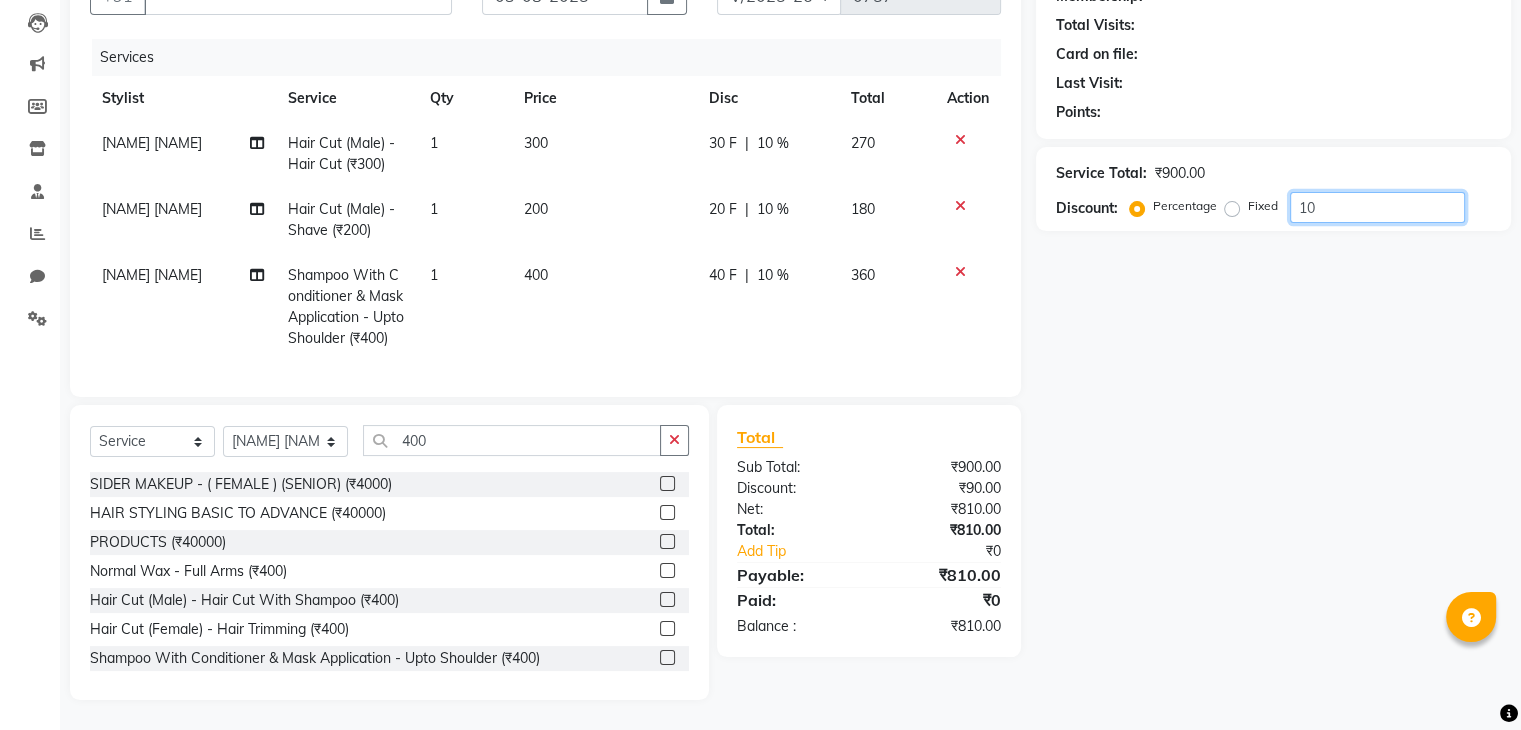type on "10" 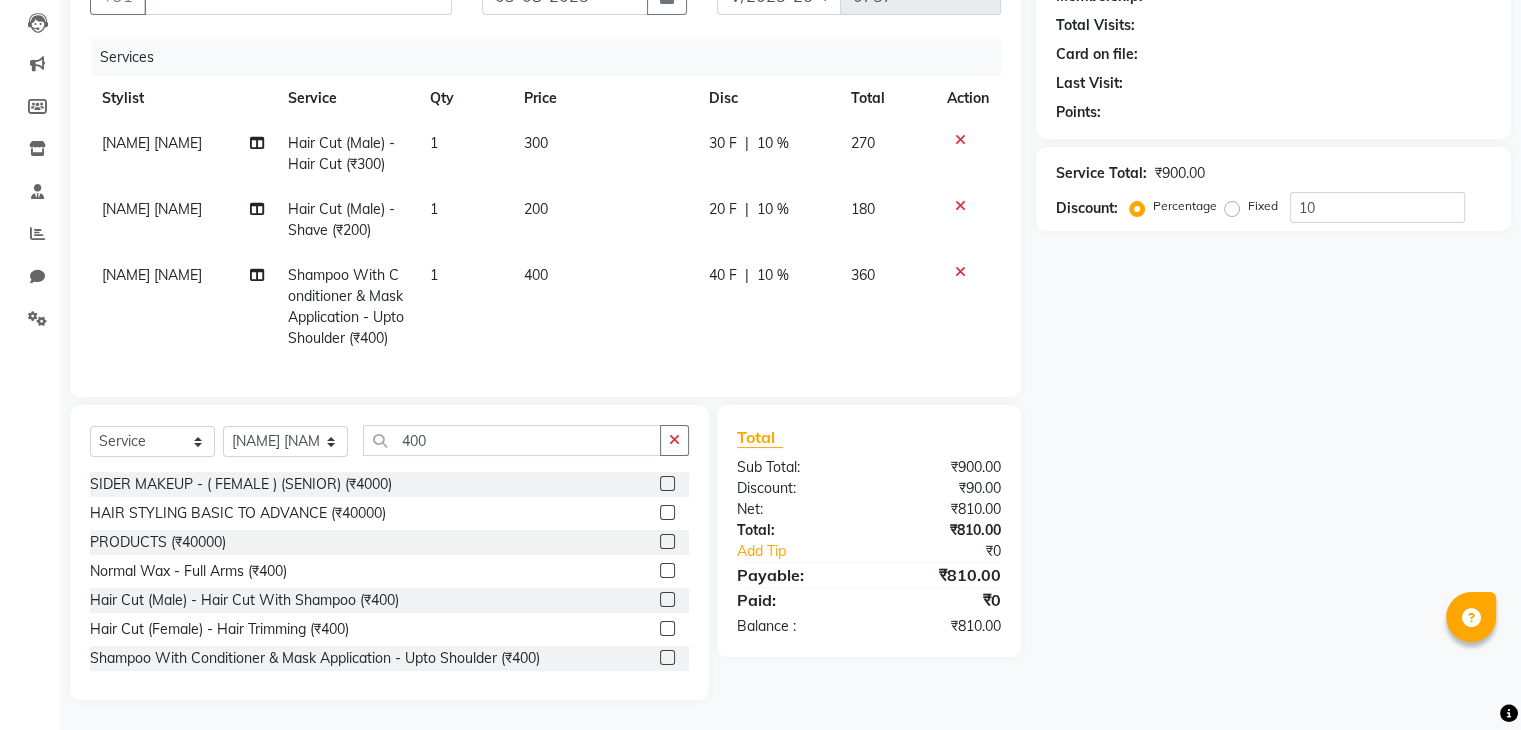 click on "Name: Membership: Total Visits: Card on file: Last Visit:  Points:  Service Total:  ₹900.00  Discount:  Percentage   Fixed  10" 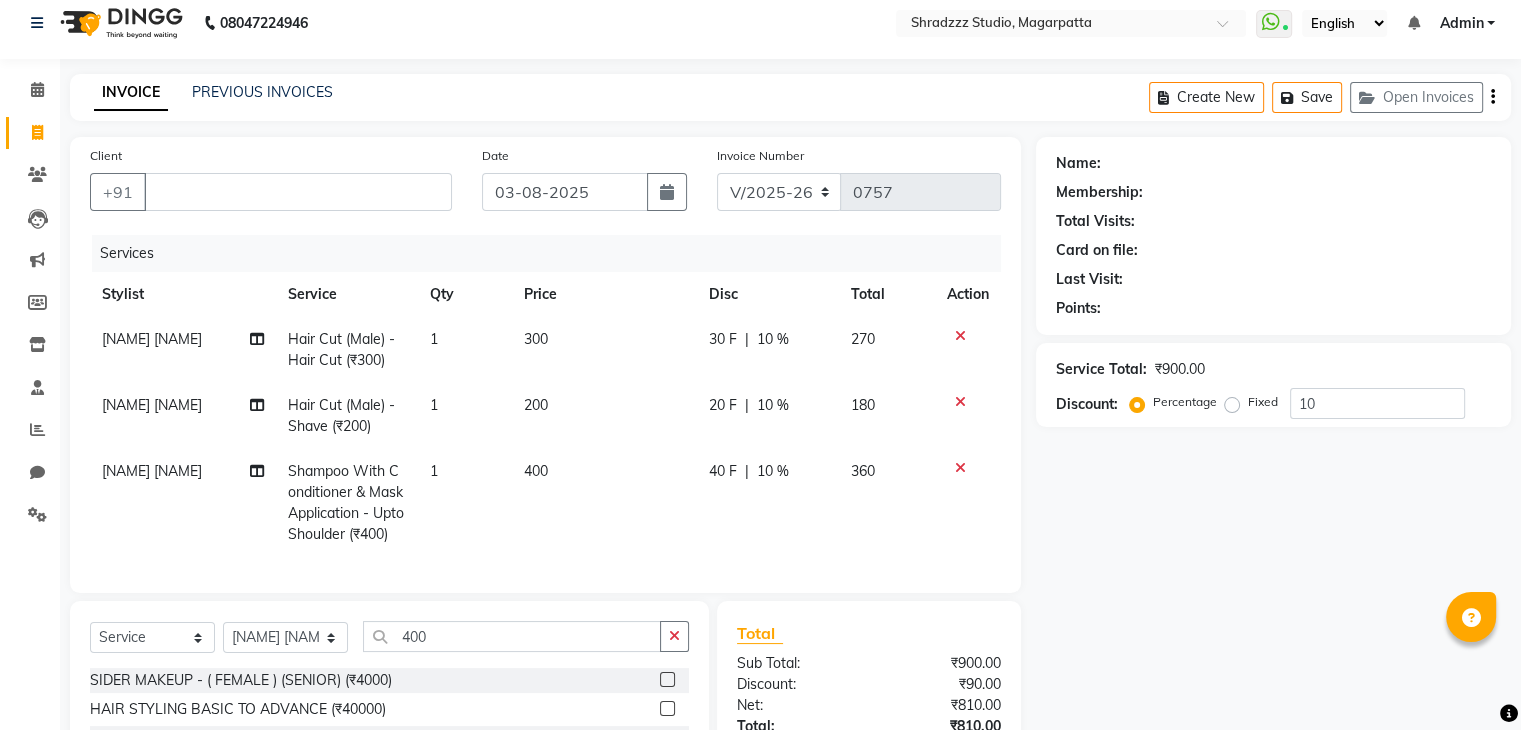scroll, scrollTop: 9, scrollLeft: 0, axis: vertical 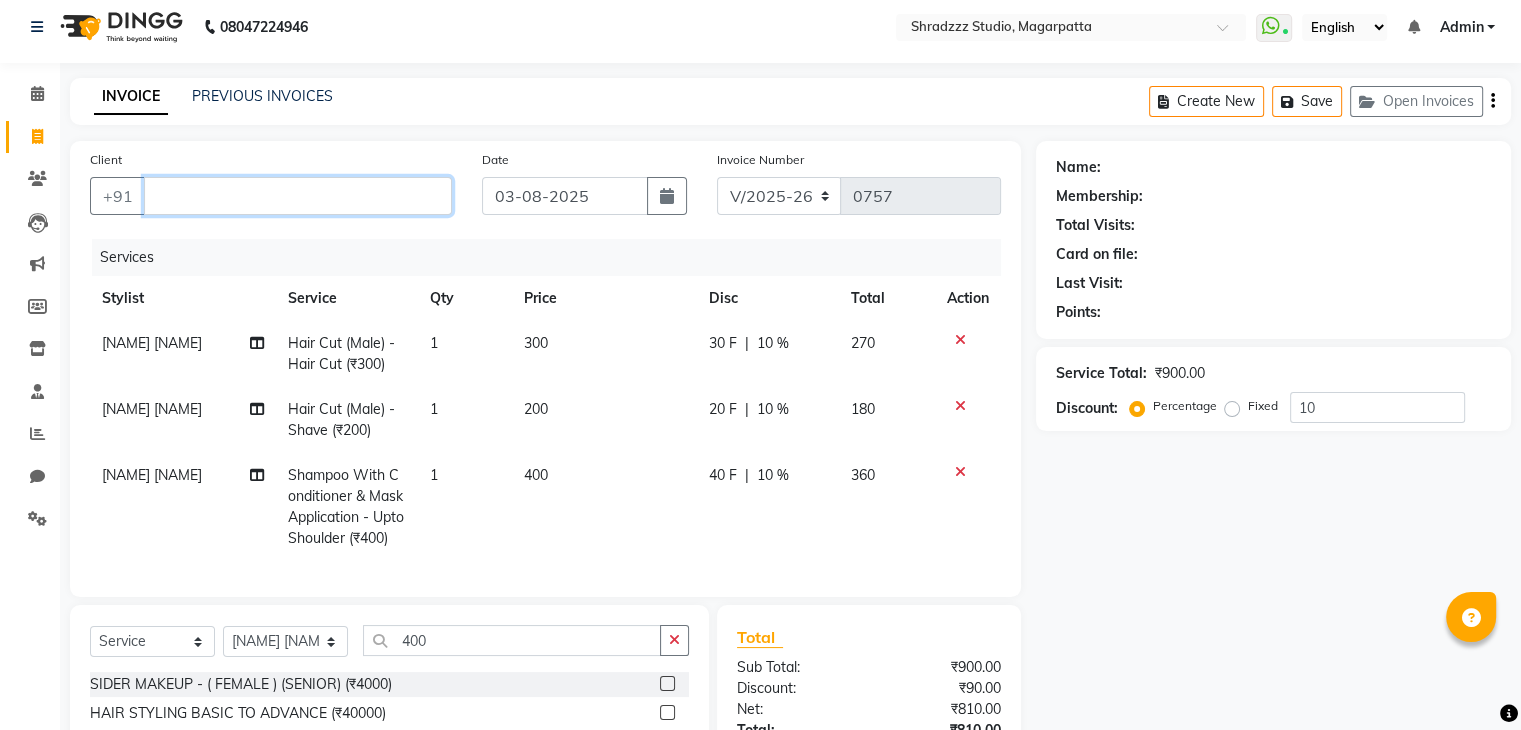 click on "Client" at bounding box center (298, 196) 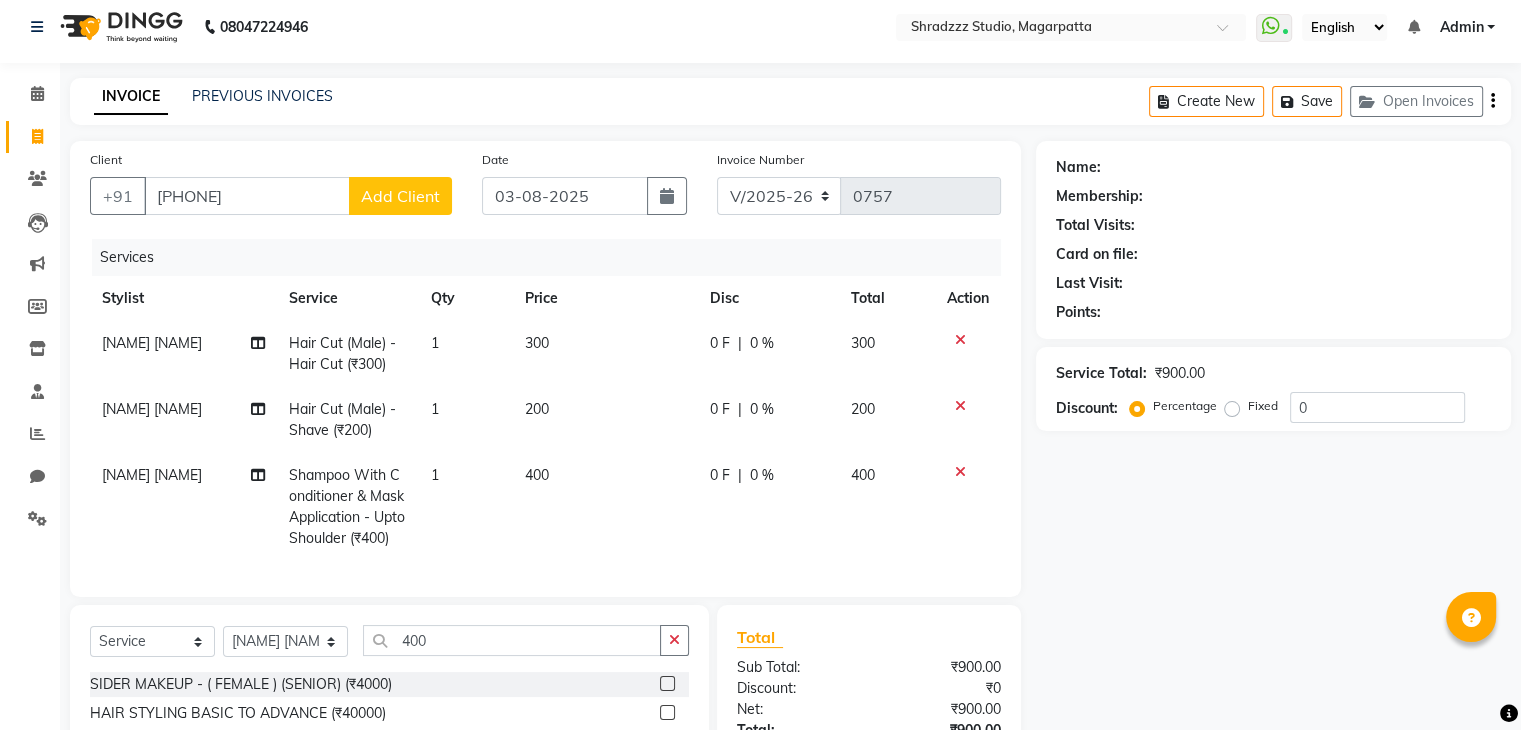 click on "Name: Membership: Total Visits: Card on file: Last Visit:  Points:  Service Total:  ₹900.00  Discount:  Percentage   Fixed  0" 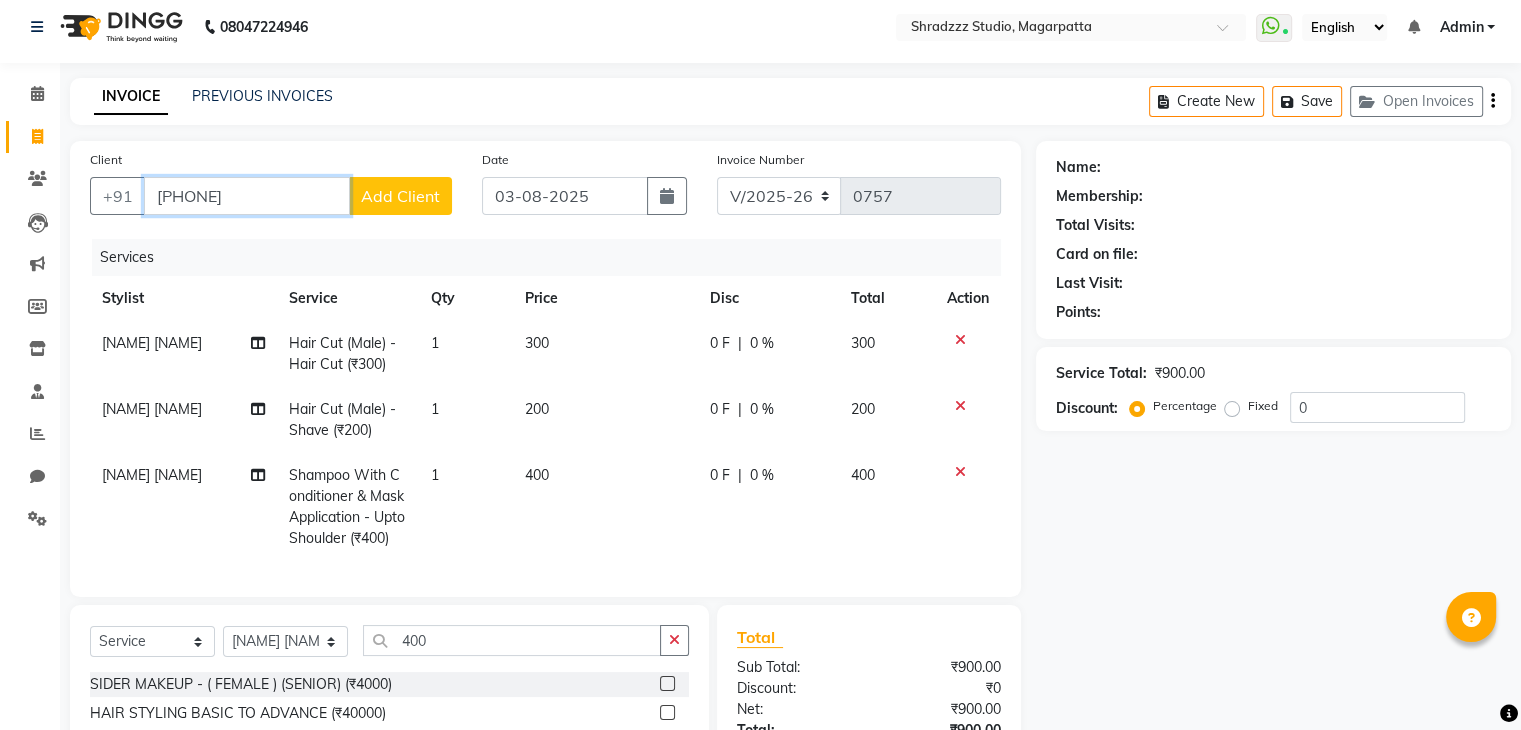 click on "[PHONE]" at bounding box center (247, 196) 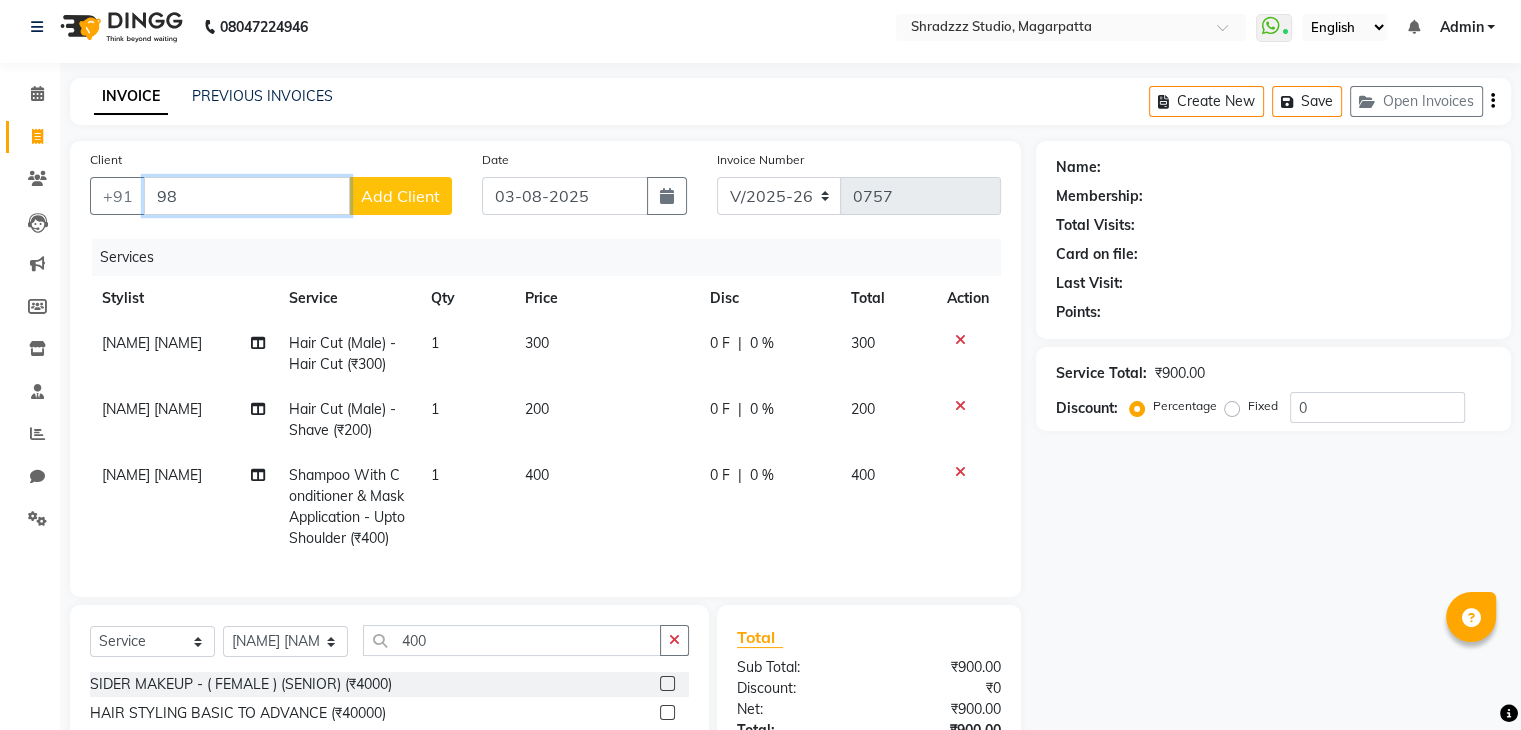 type on "9" 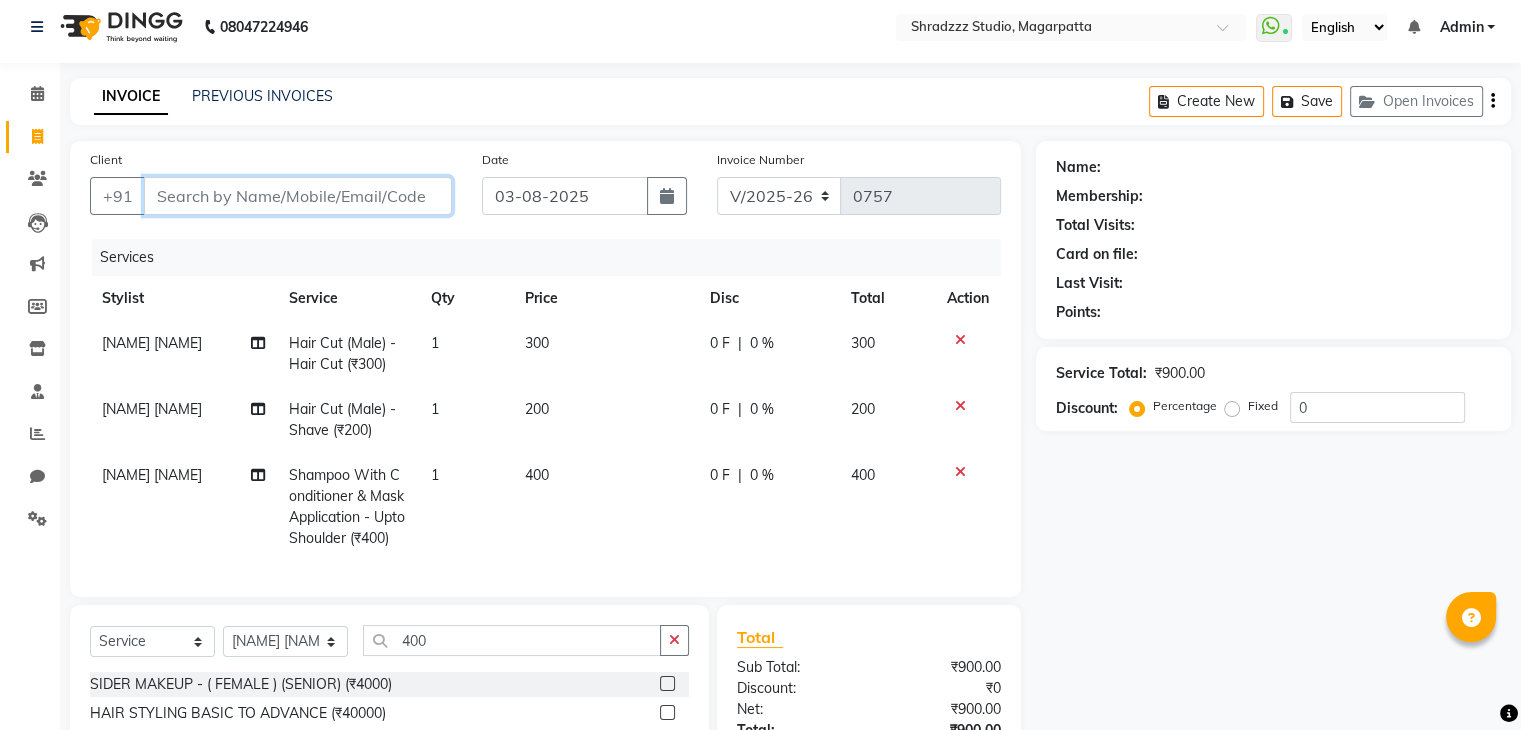 click on "Client" at bounding box center [298, 196] 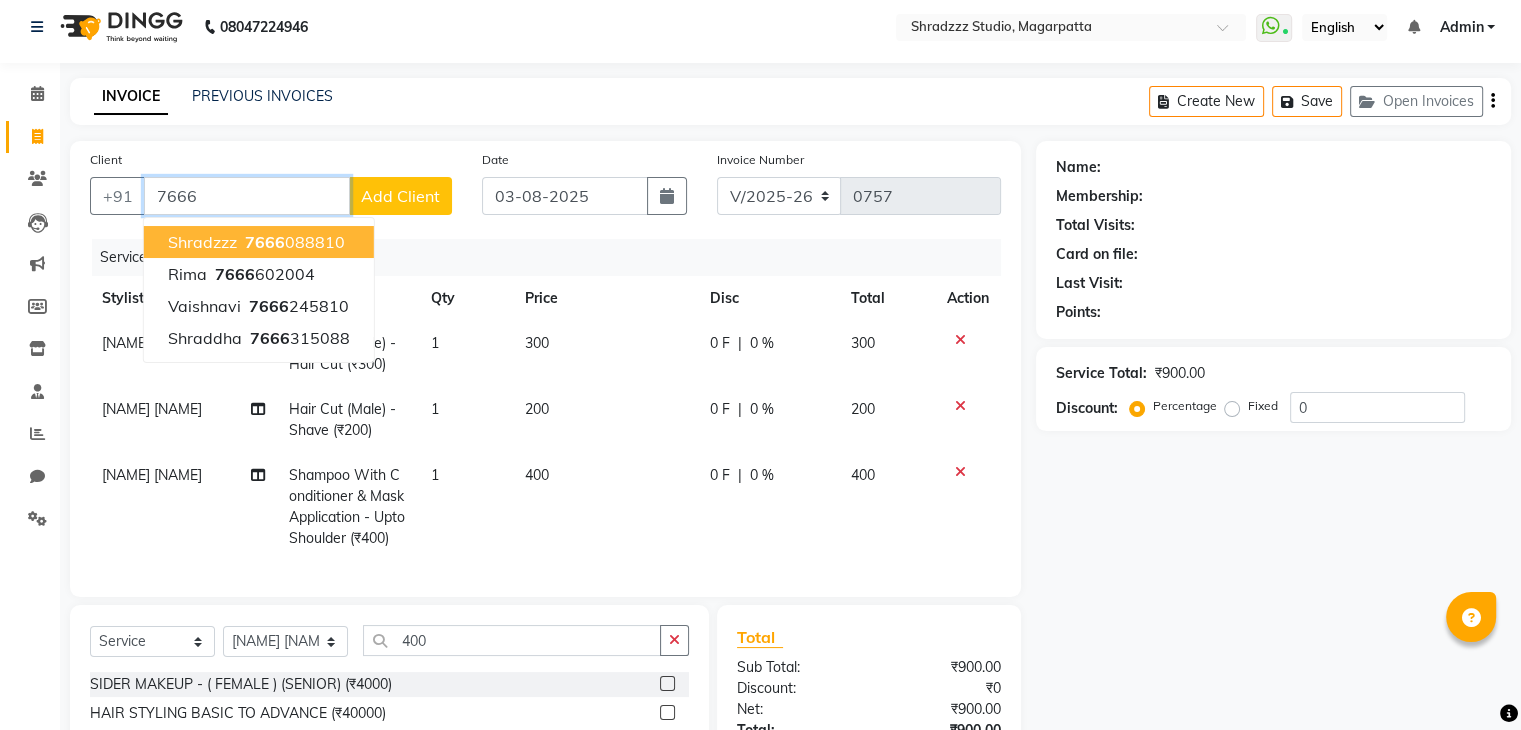 click on "7666" at bounding box center [265, 242] 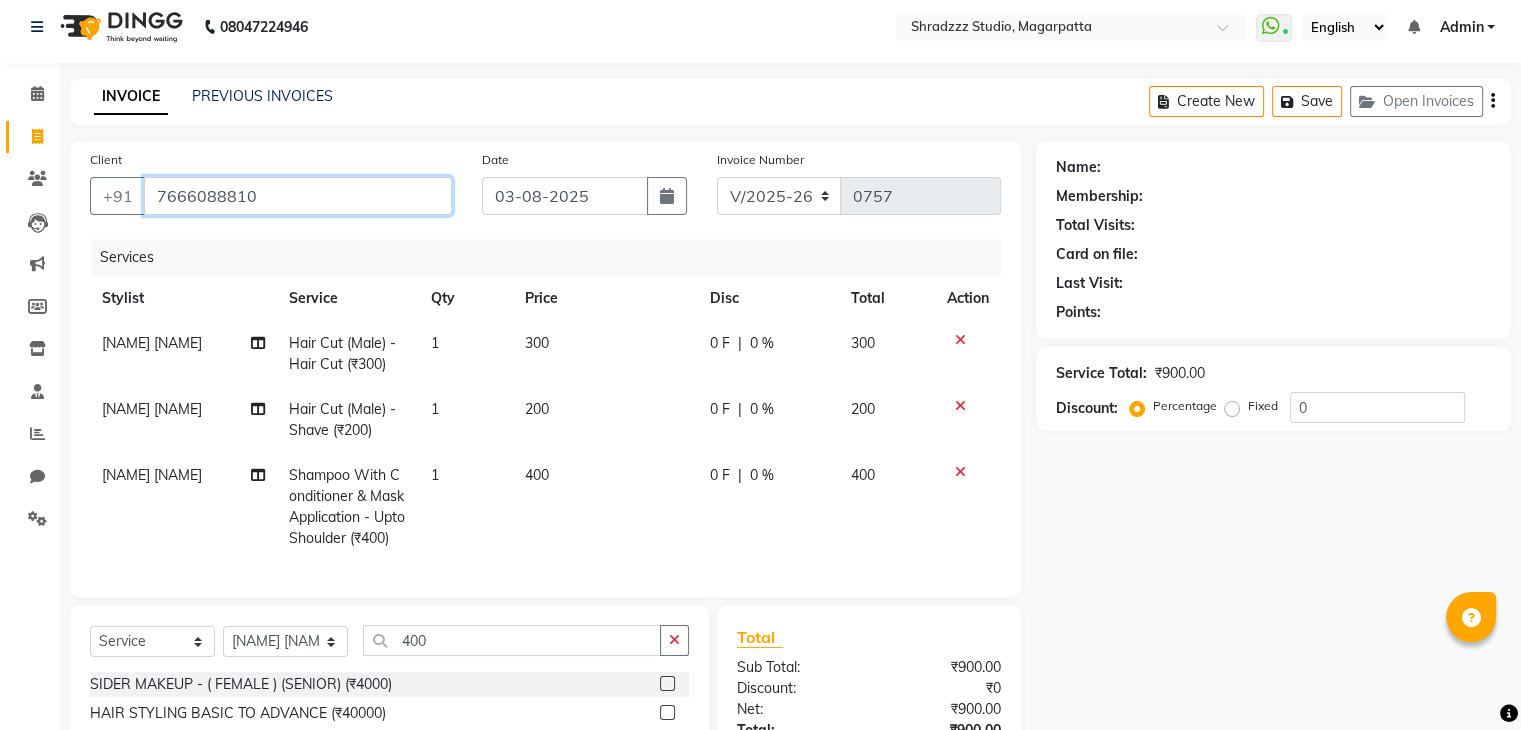 type on "7666088810" 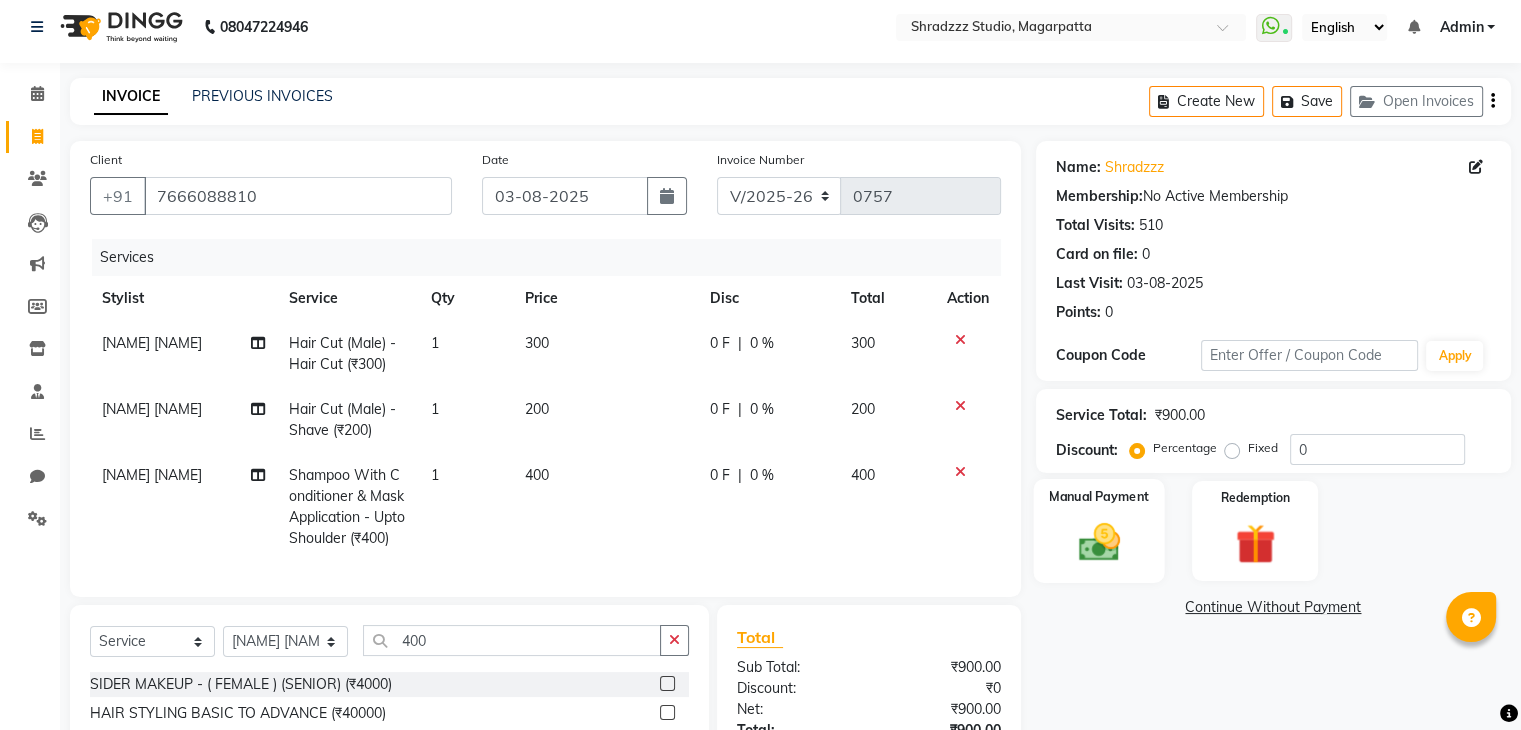 click 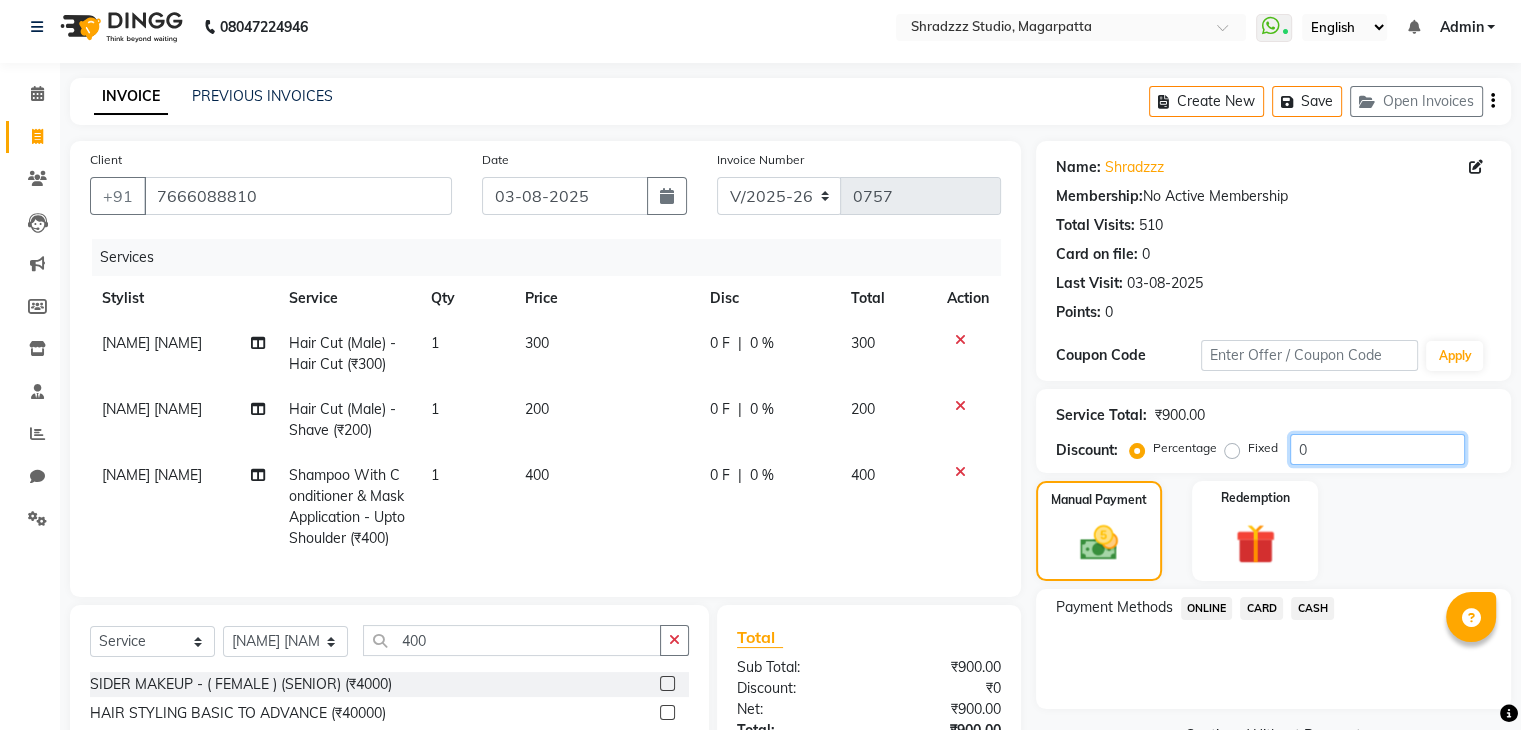 click on "0" 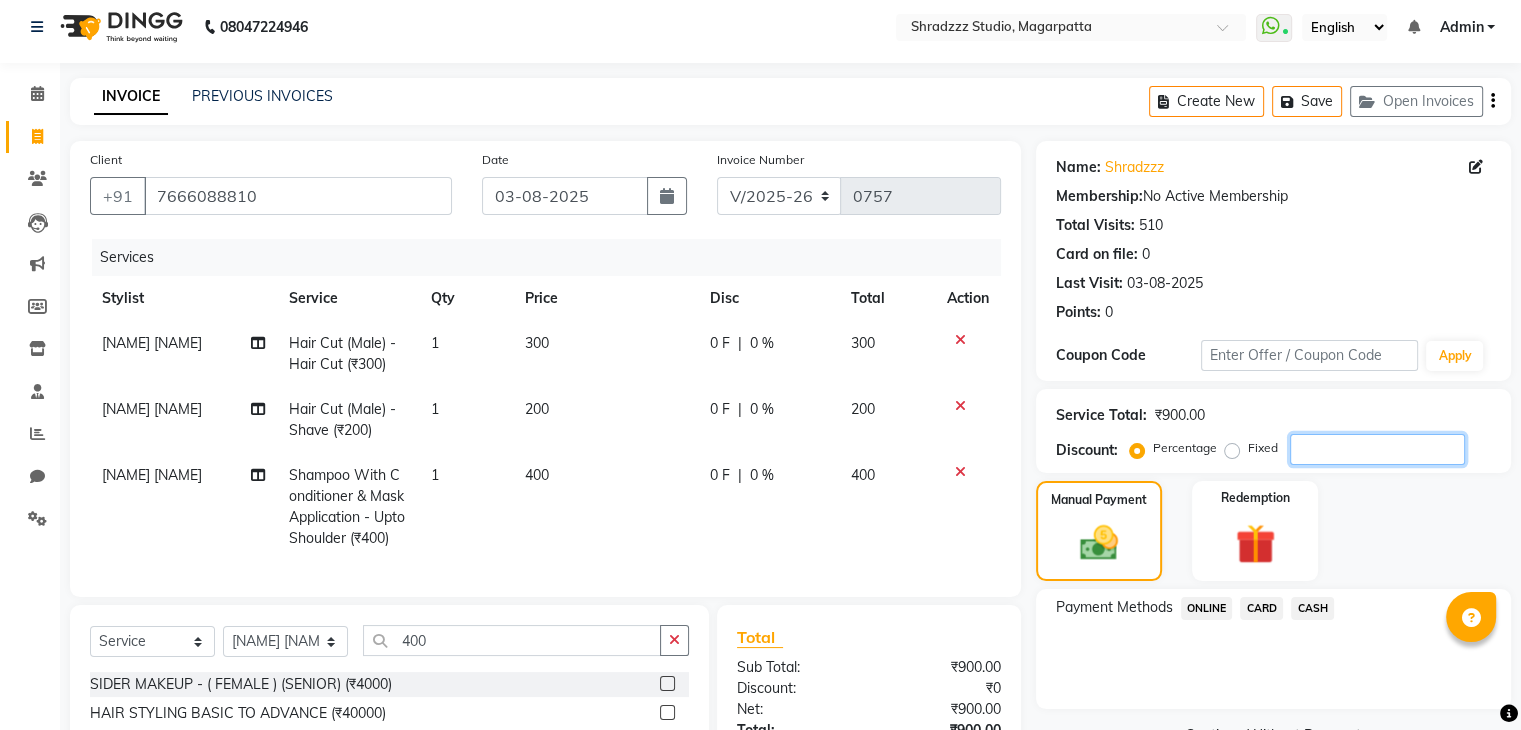type on "0" 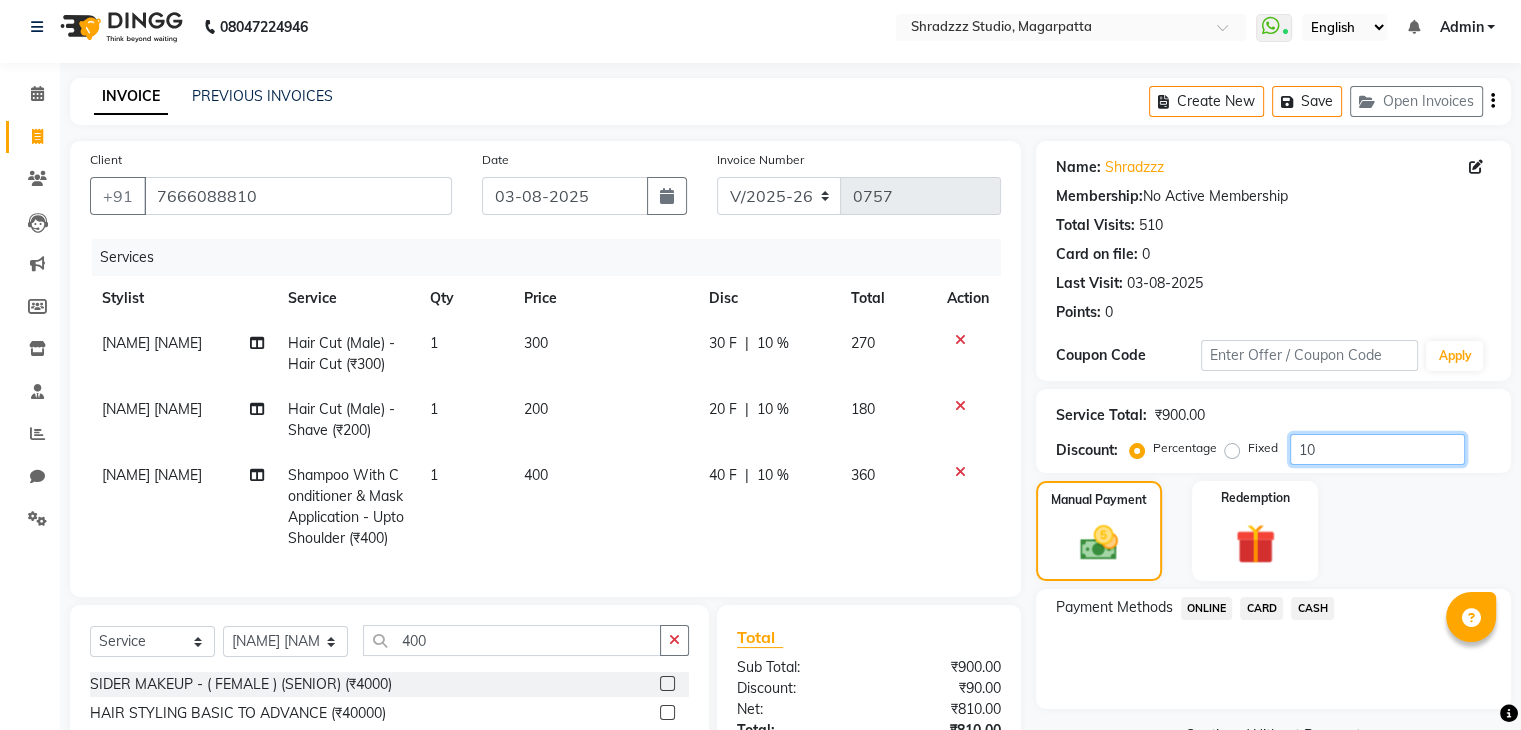 type on "10" 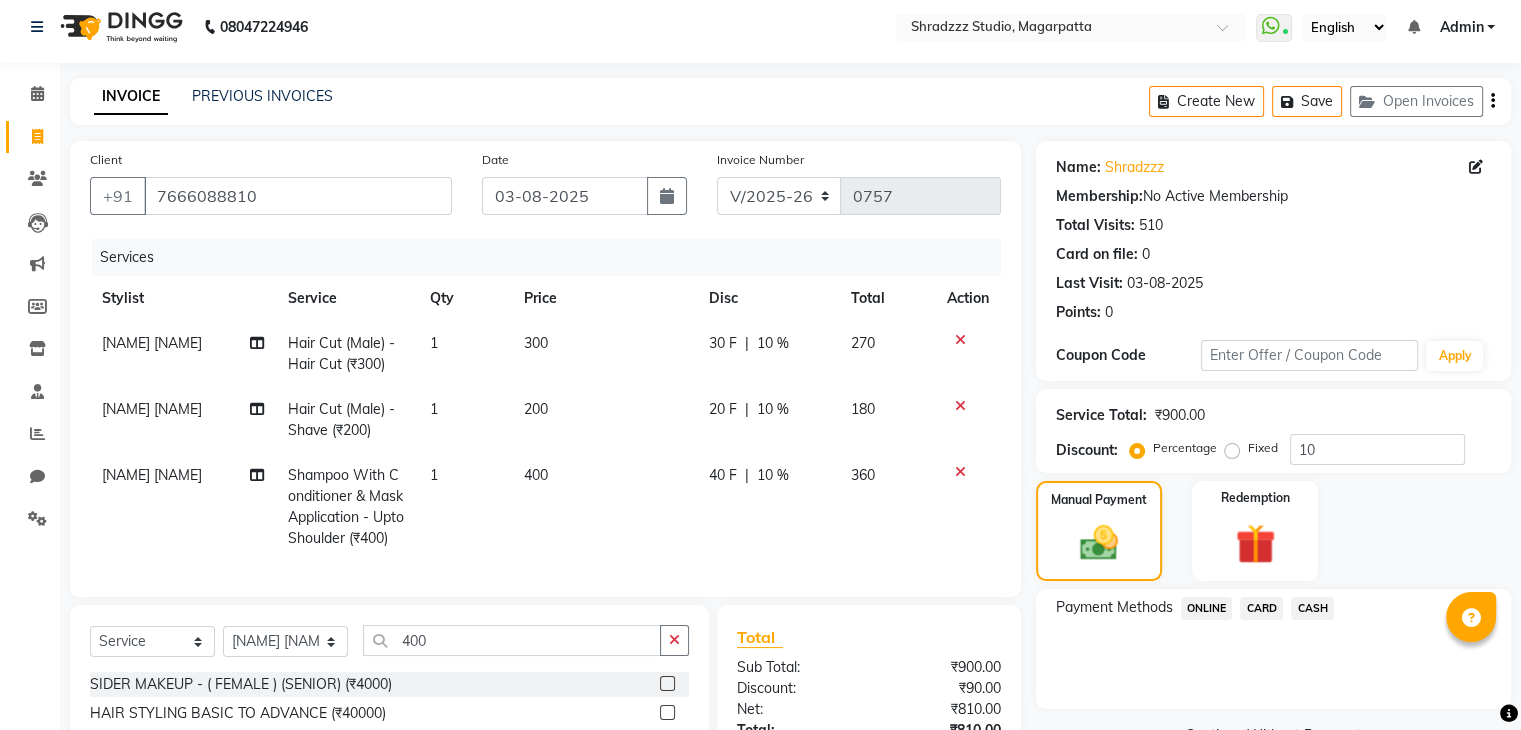 click on "Payment Methods  ONLINE   CARD   CASH" 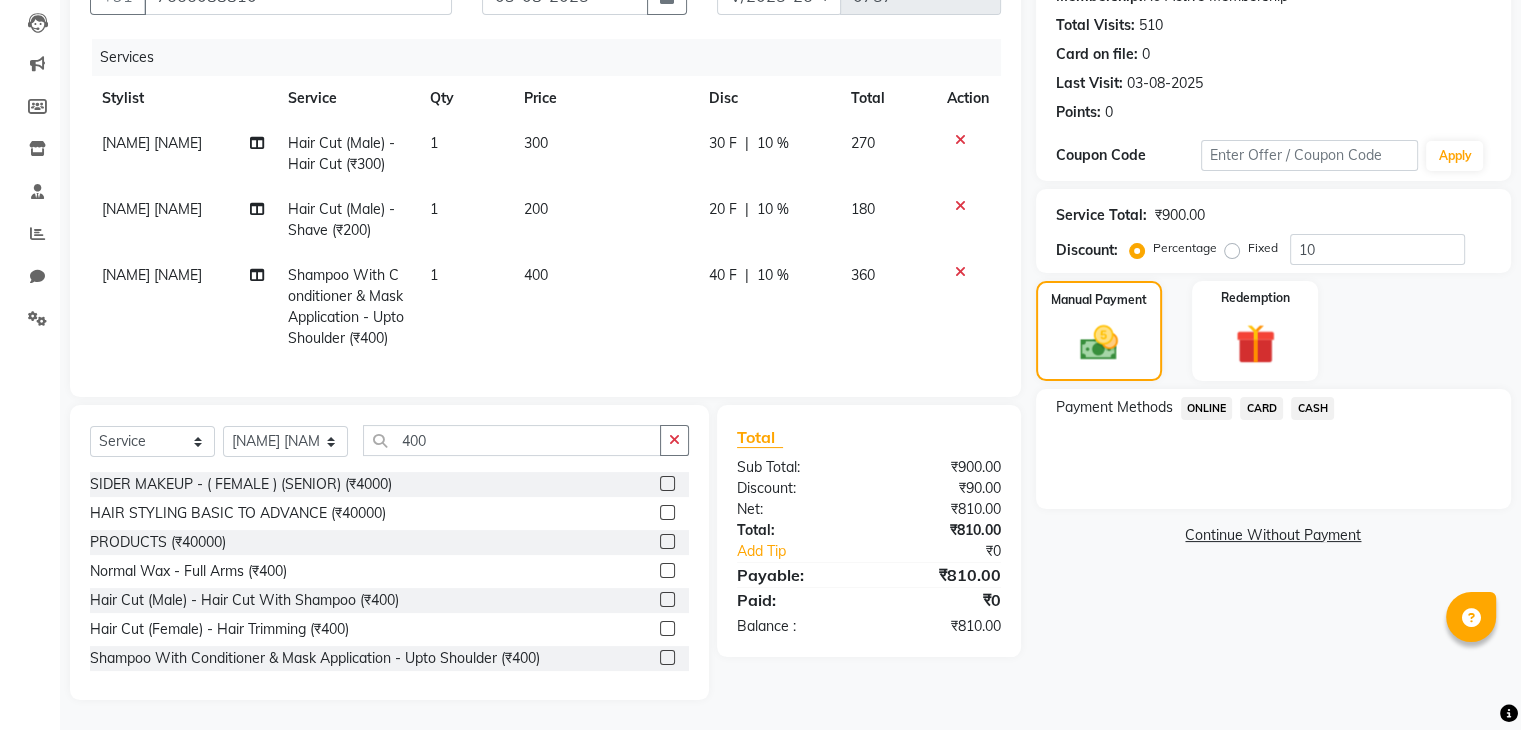 scroll, scrollTop: 225, scrollLeft: 0, axis: vertical 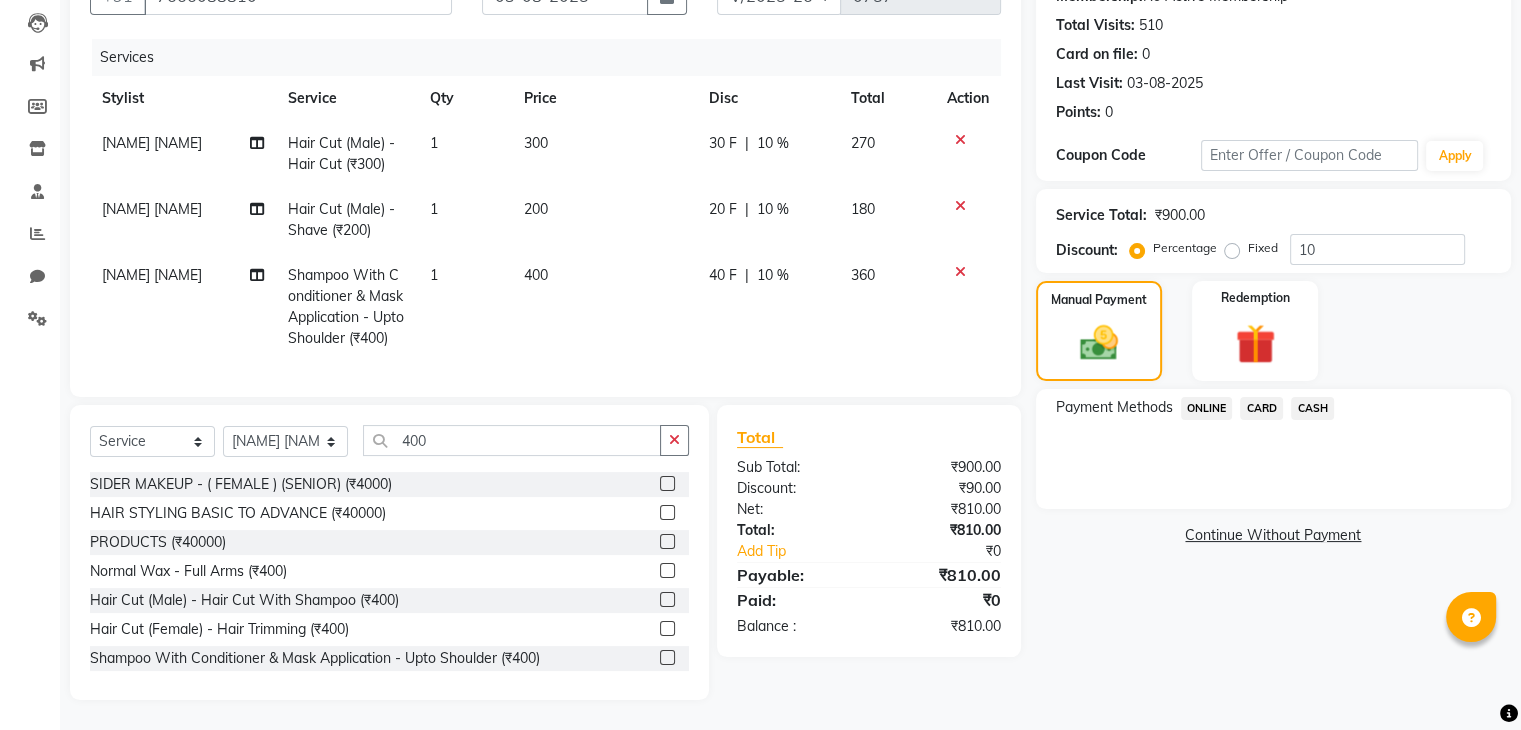 click on "ONLINE" 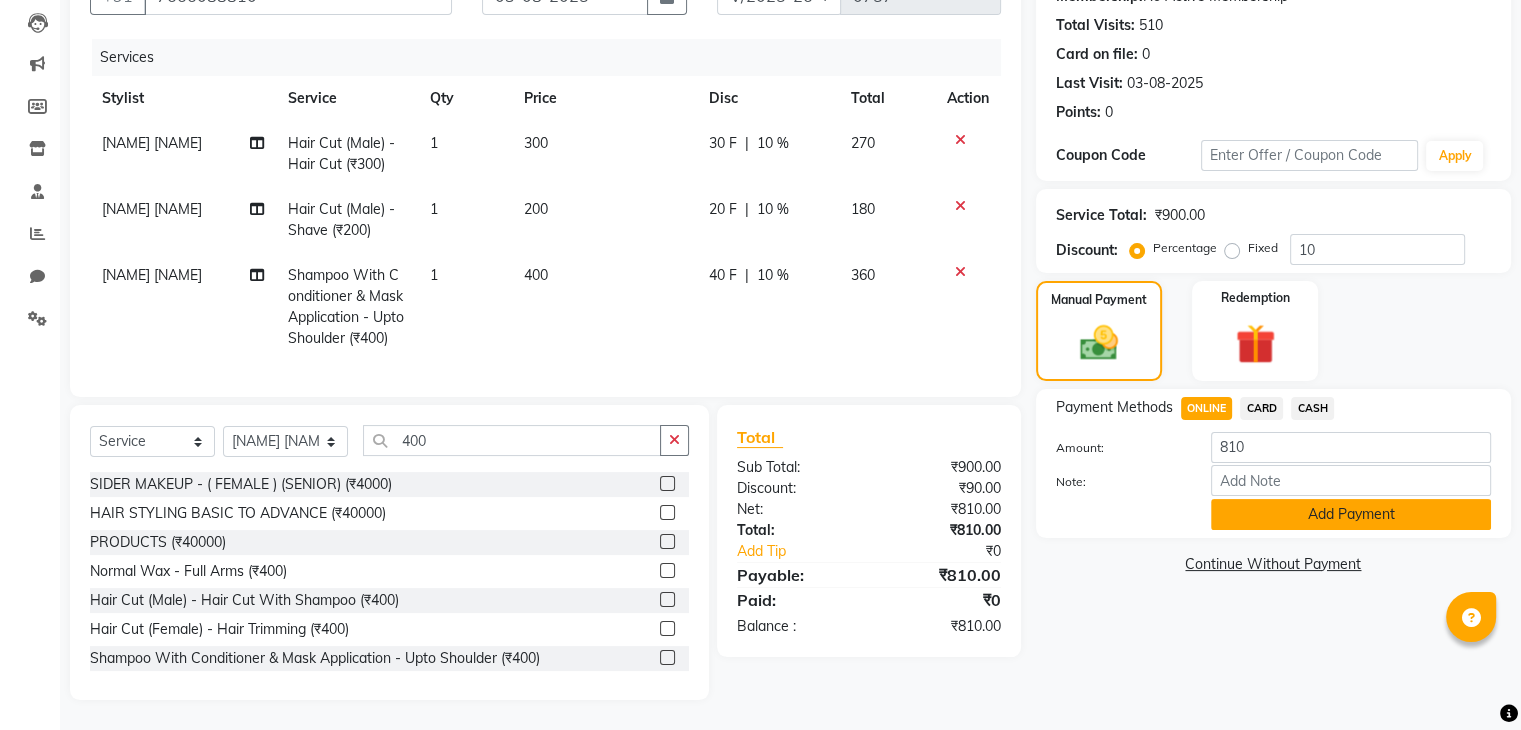 click on "Add Payment" 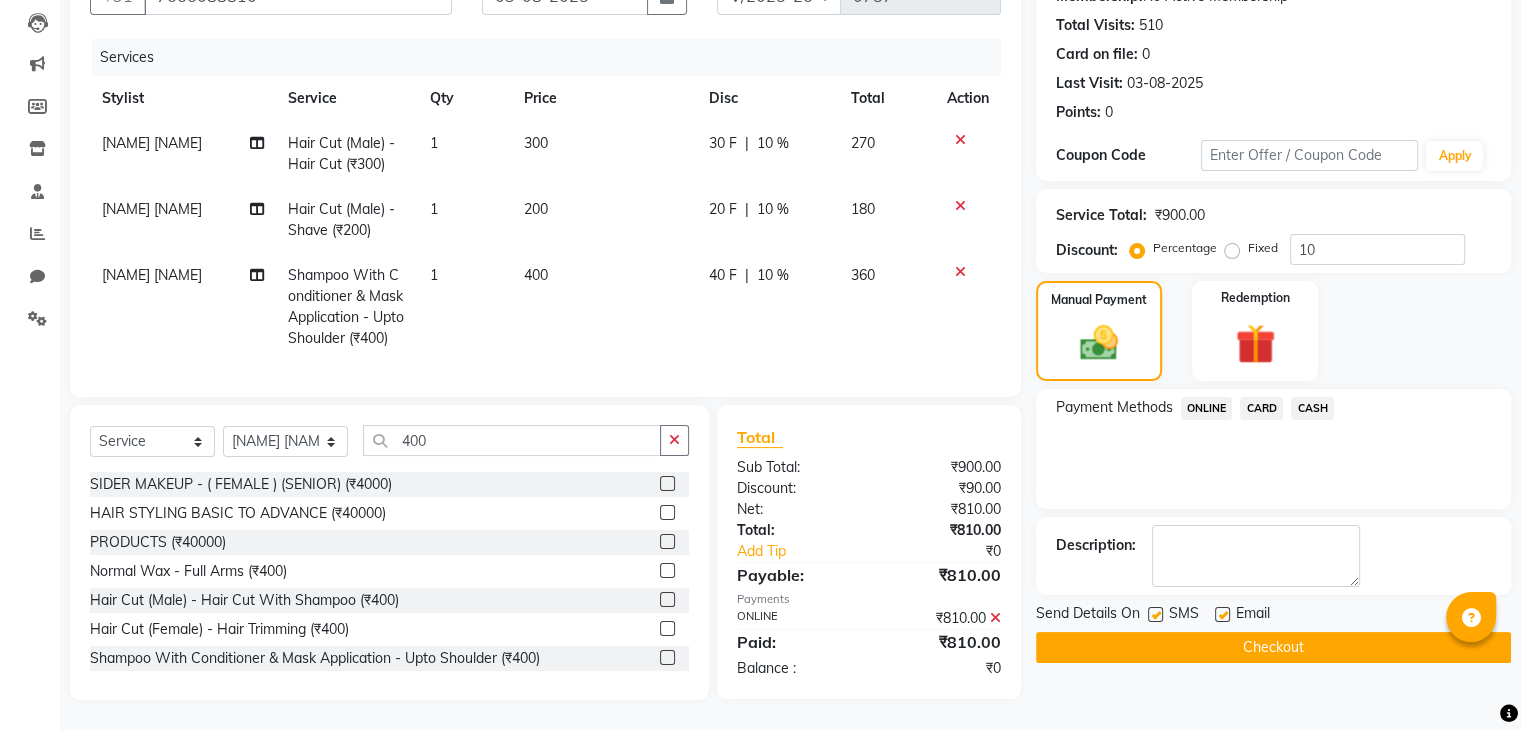 click on "Checkout" 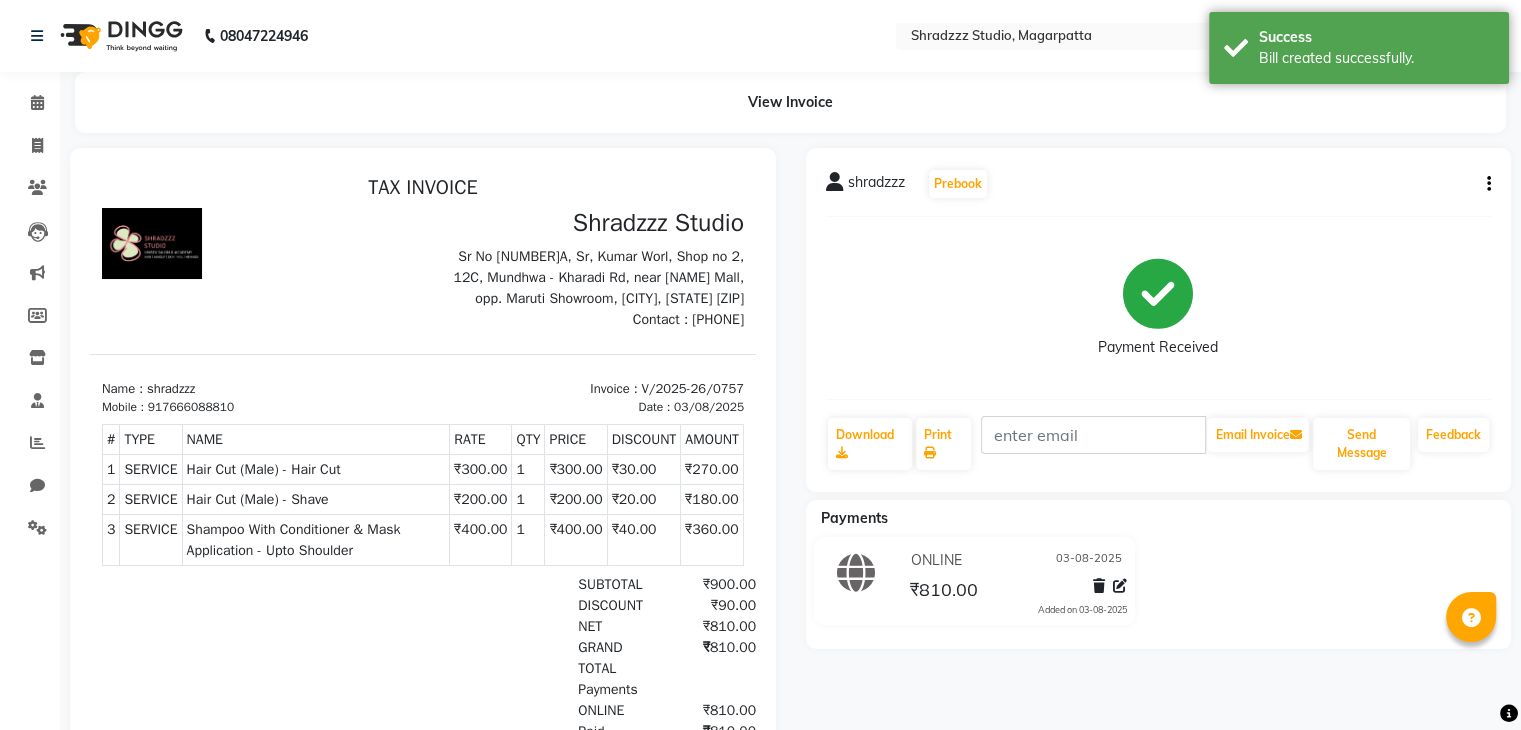 scroll, scrollTop: 0, scrollLeft: 0, axis: both 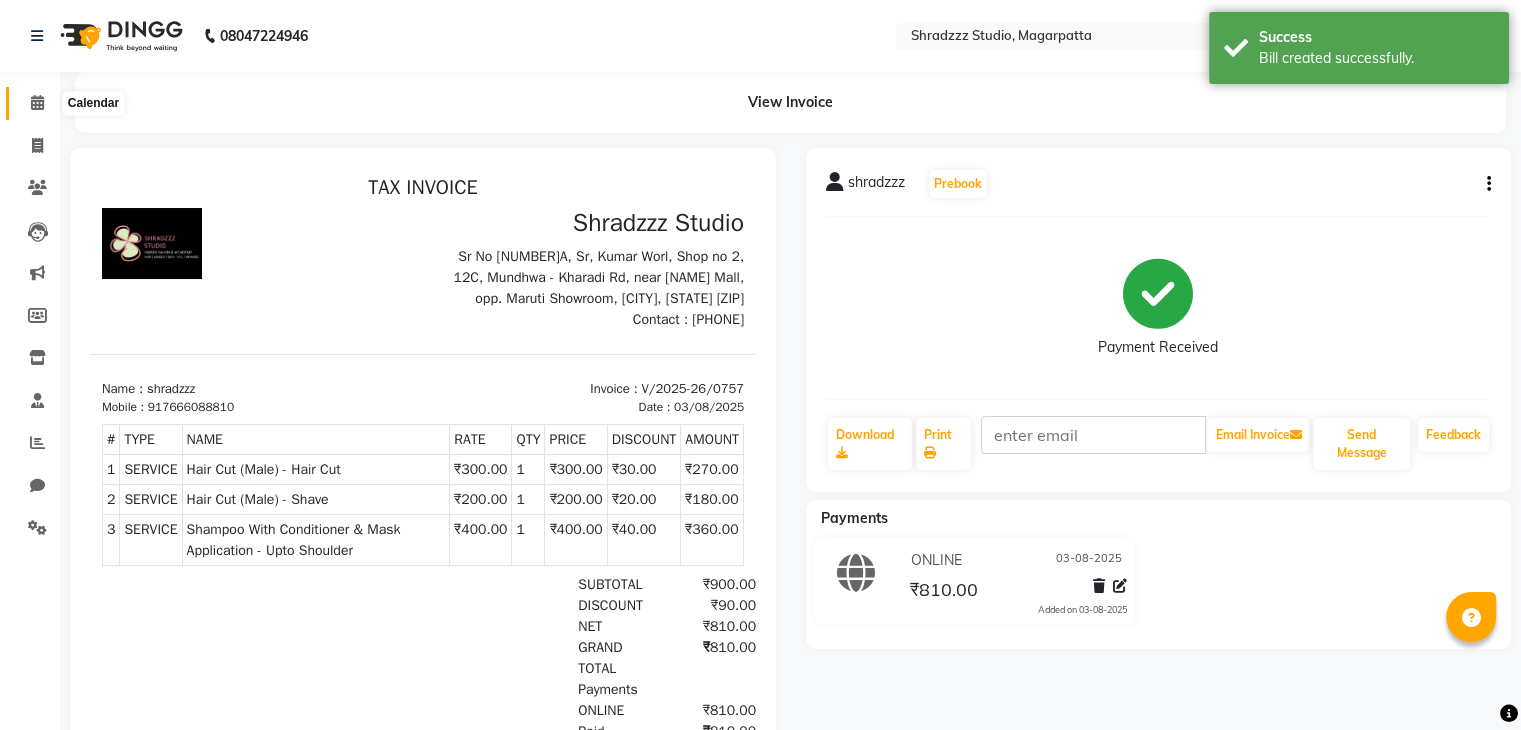 click 